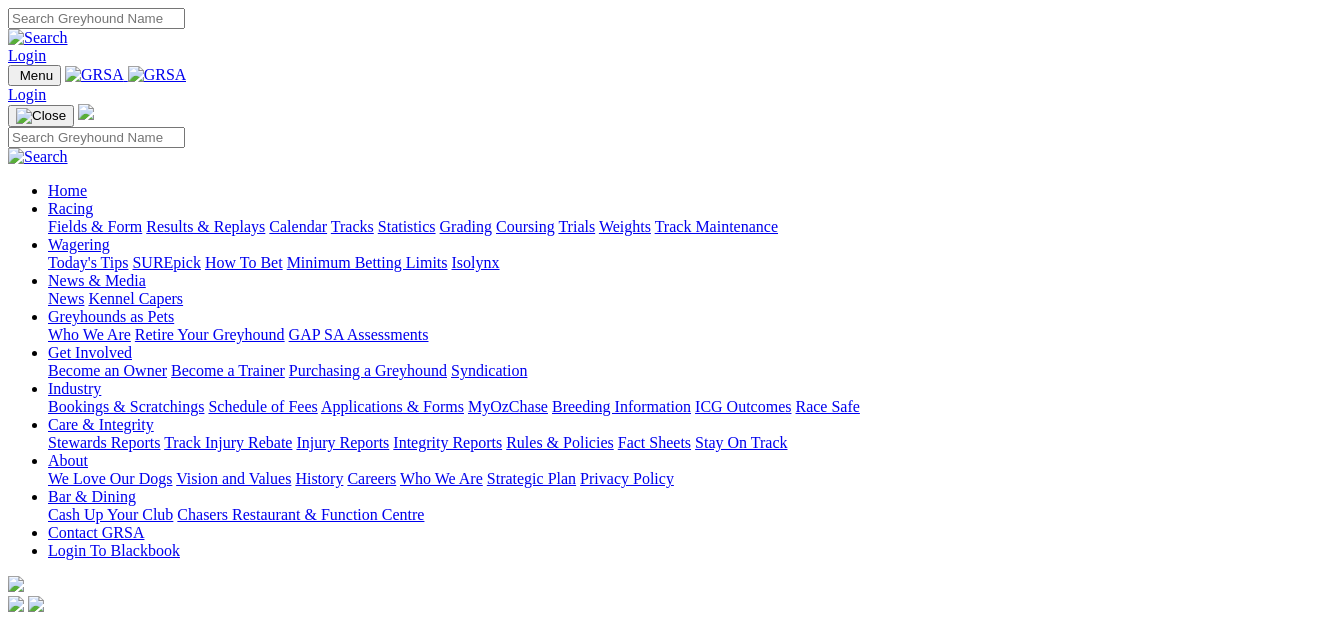 scroll, scrollTop: 0, scrollLeft: 0, axis: both 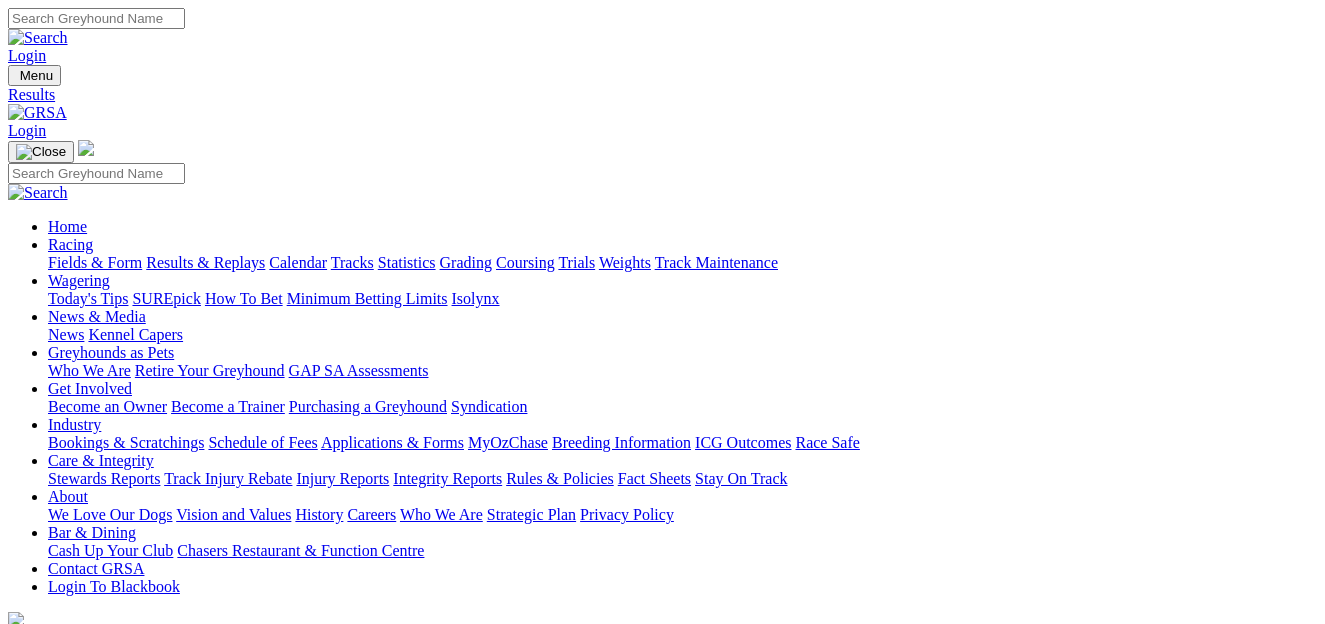 click on "2 4 3 5" at bounding box center (30, 1296) 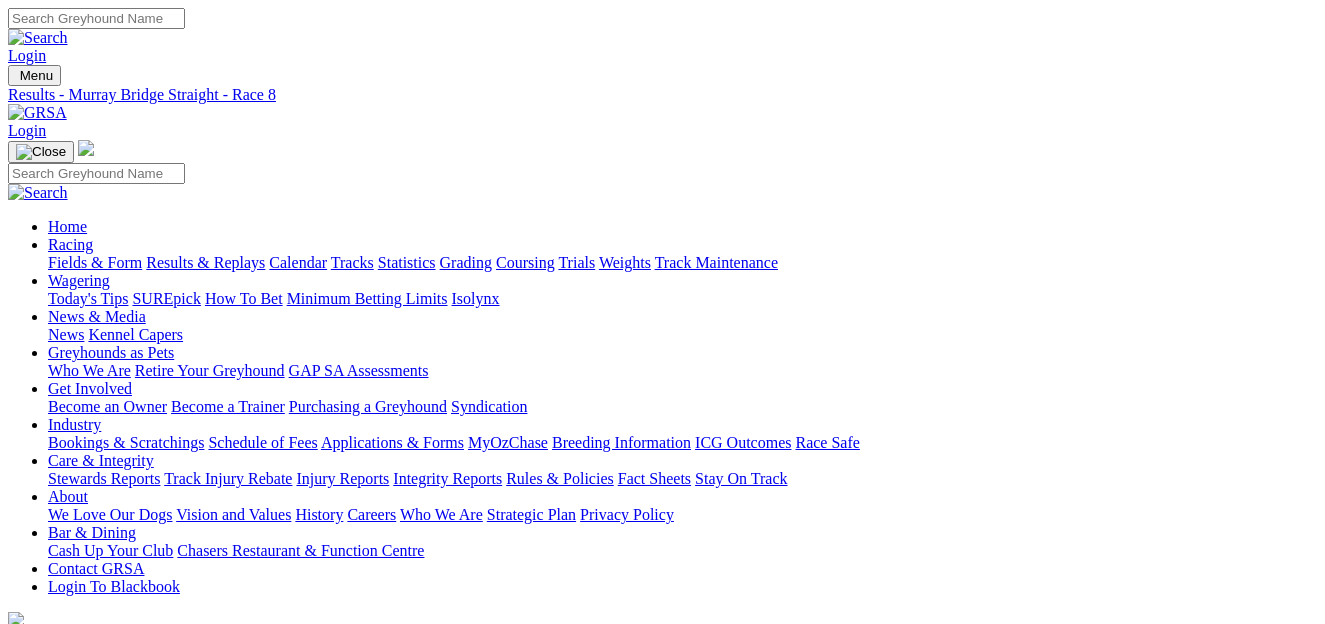 scroll, scrollTop: 0, scrollLeft: 0, axis: both 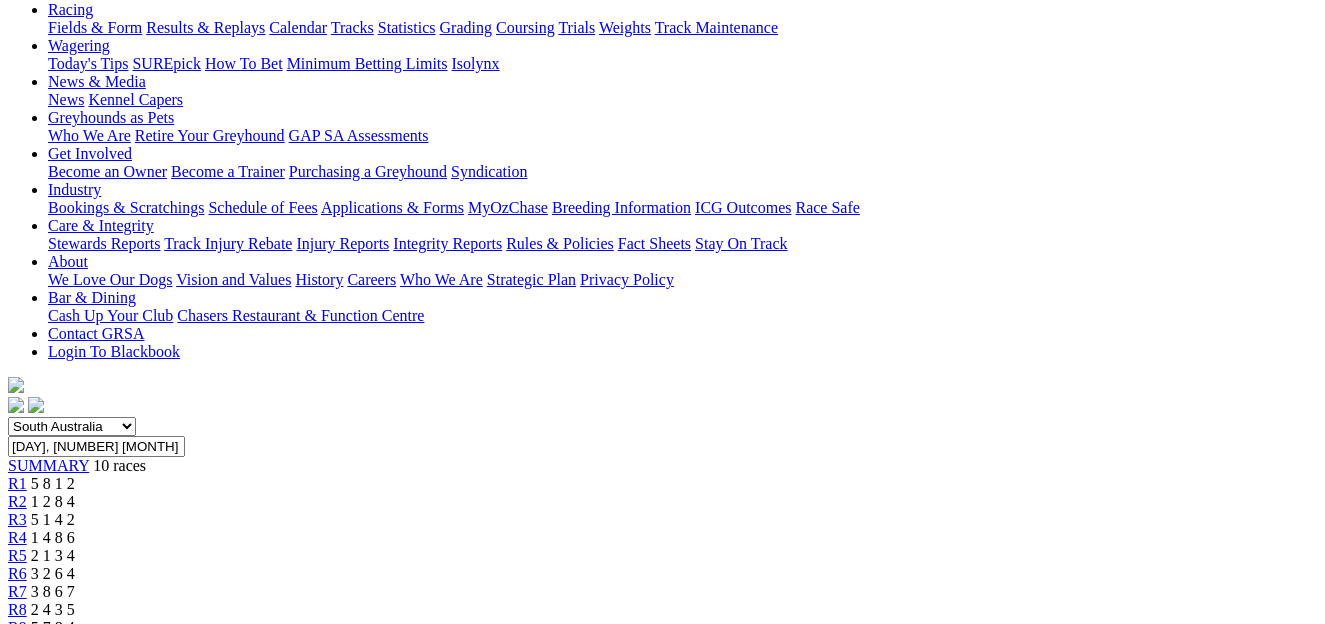 click at bounding box center [89, 1820] 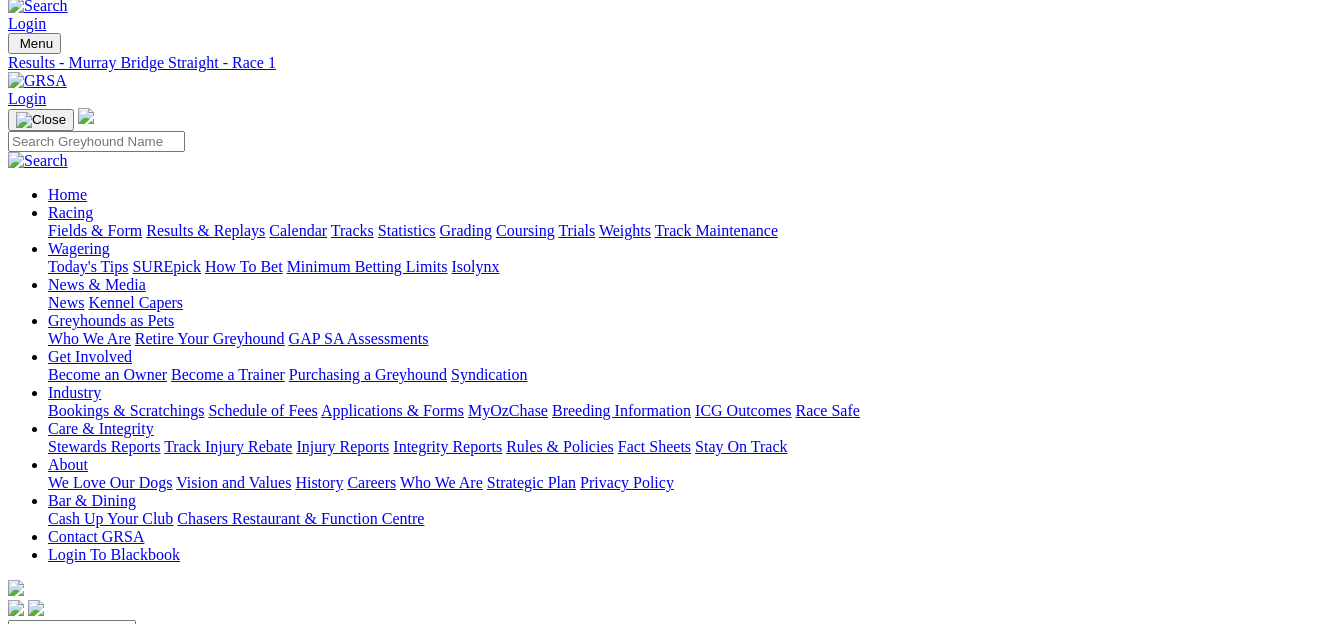 scroll, scrollTop: 16, scrollLeft: 0, axis: vertical 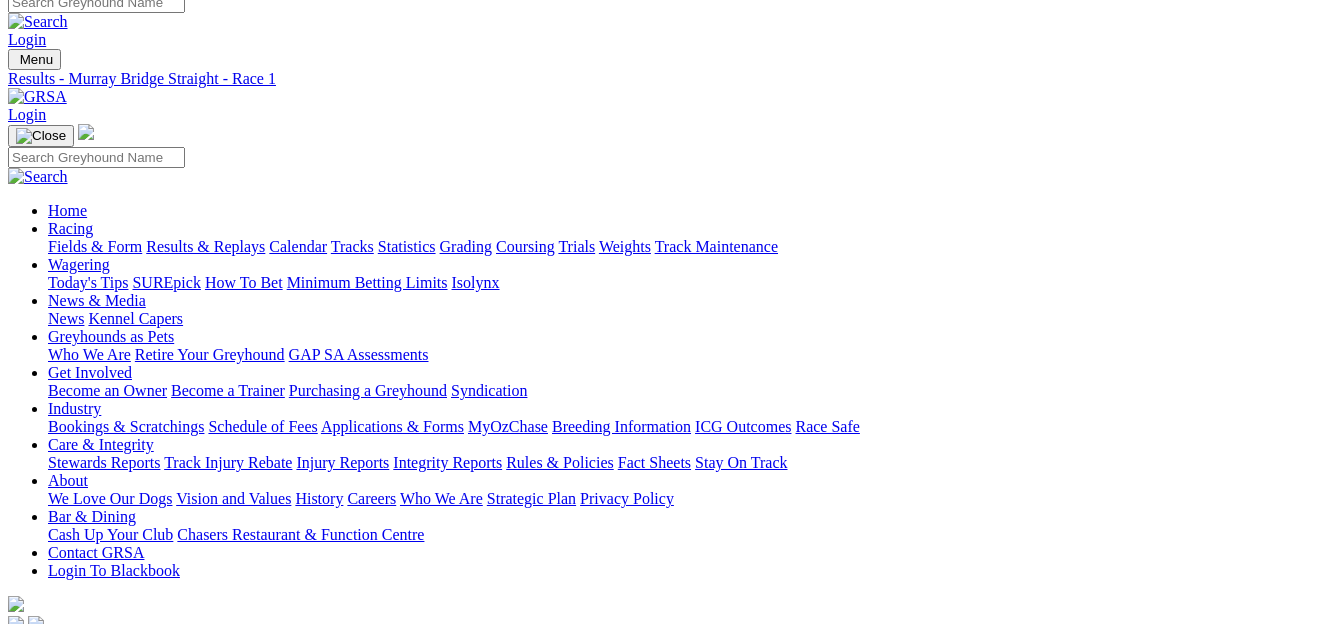 click on "6 1 4 2" at bounding box center (61, 864) 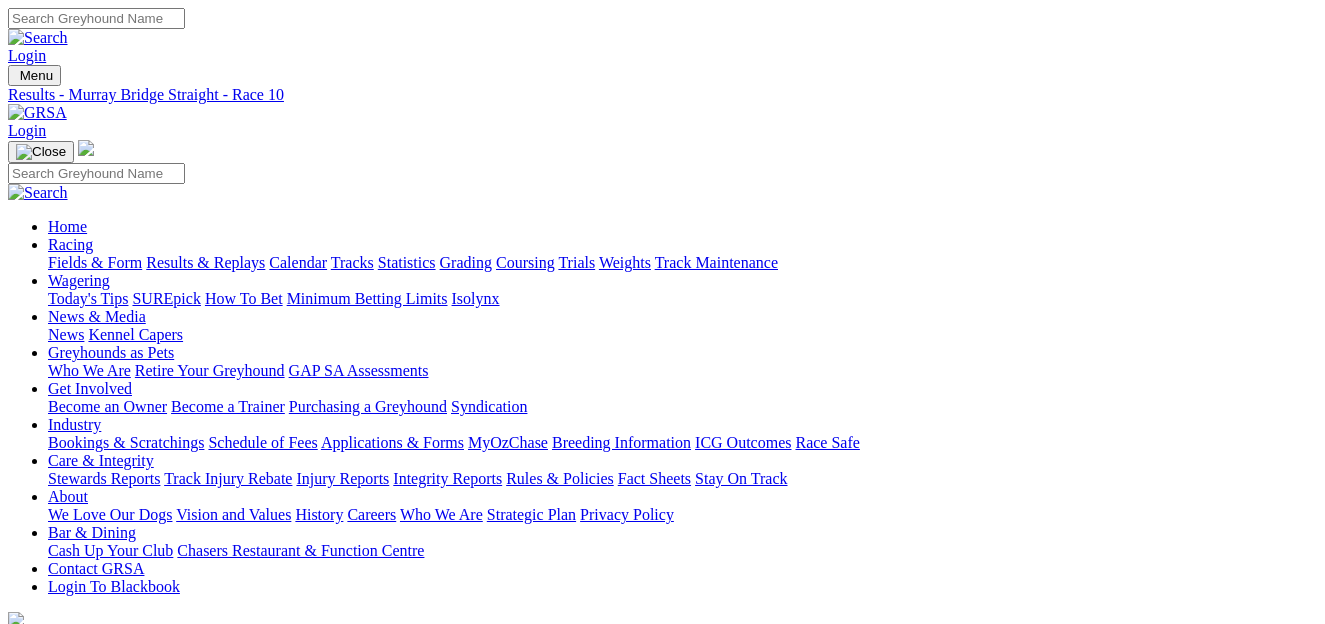 scroll, scrollTop: 0, scrollLeft: 0, axis: both 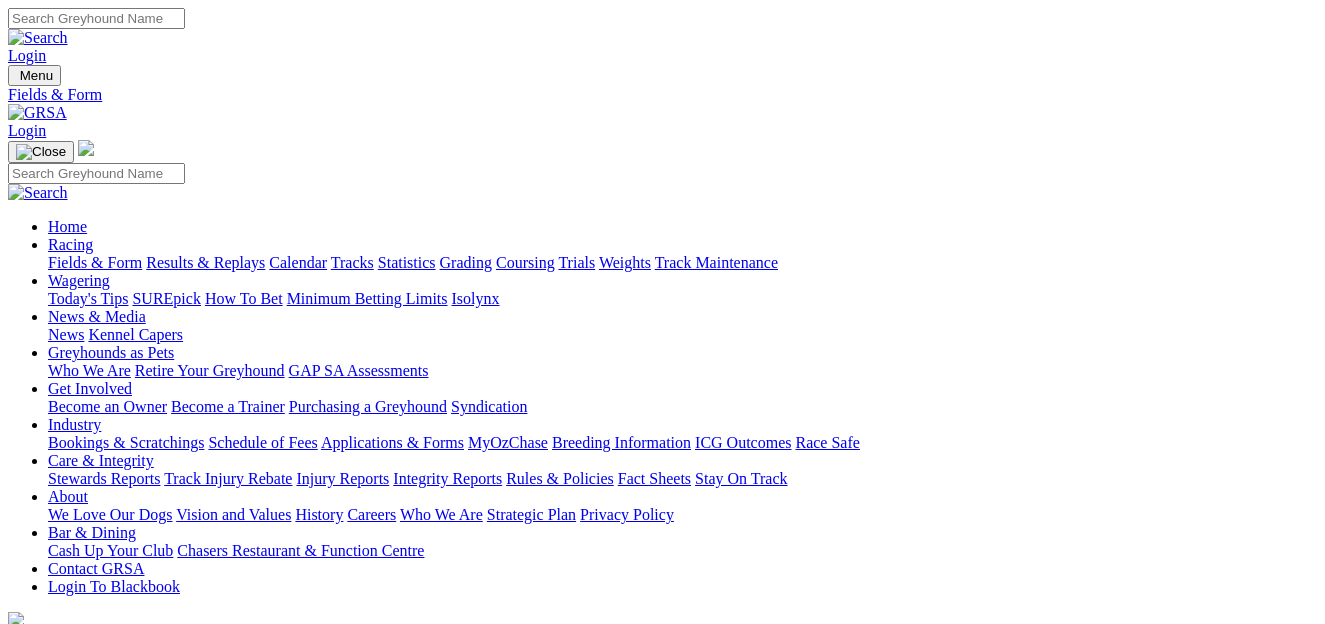 click on "Next To Go
SA
NSW
NT
QLD
TAS
VIC
WA
R7
5m
[LOCATION]
TIPS
R8
27m
[LOCATION]
TIPS R9" at bounding box center (662, 1210) 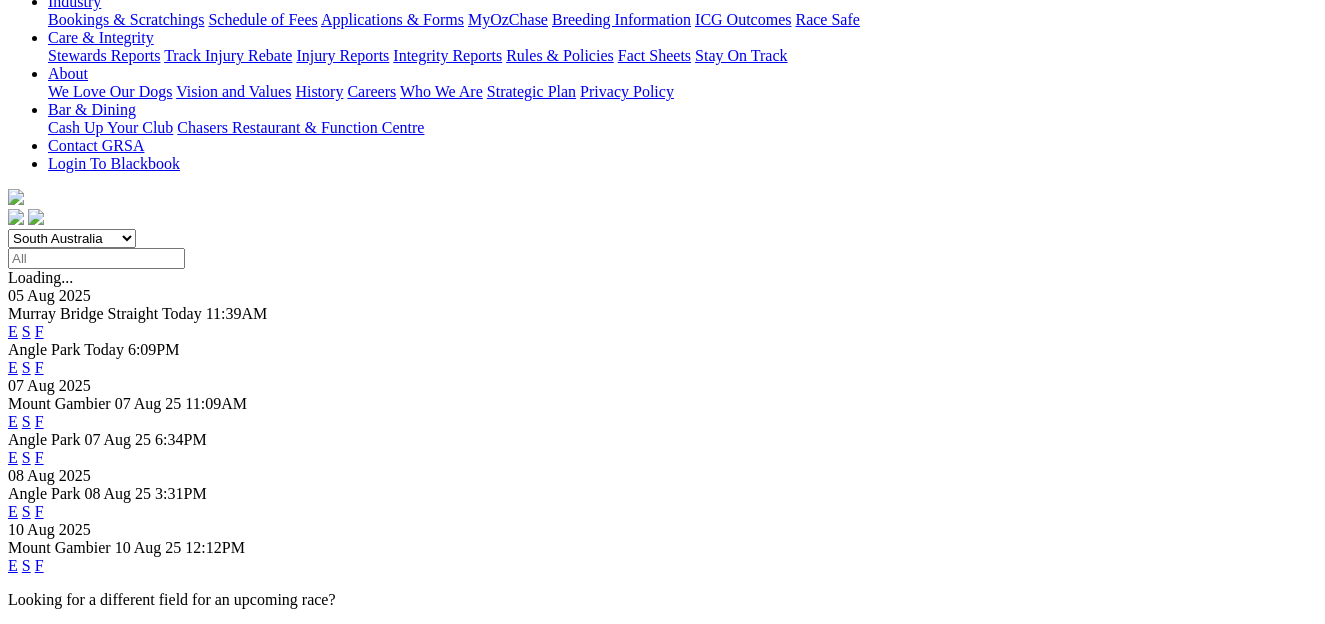 scroll, scrollTop: 420, scrollLeft: 0, axis: vertical 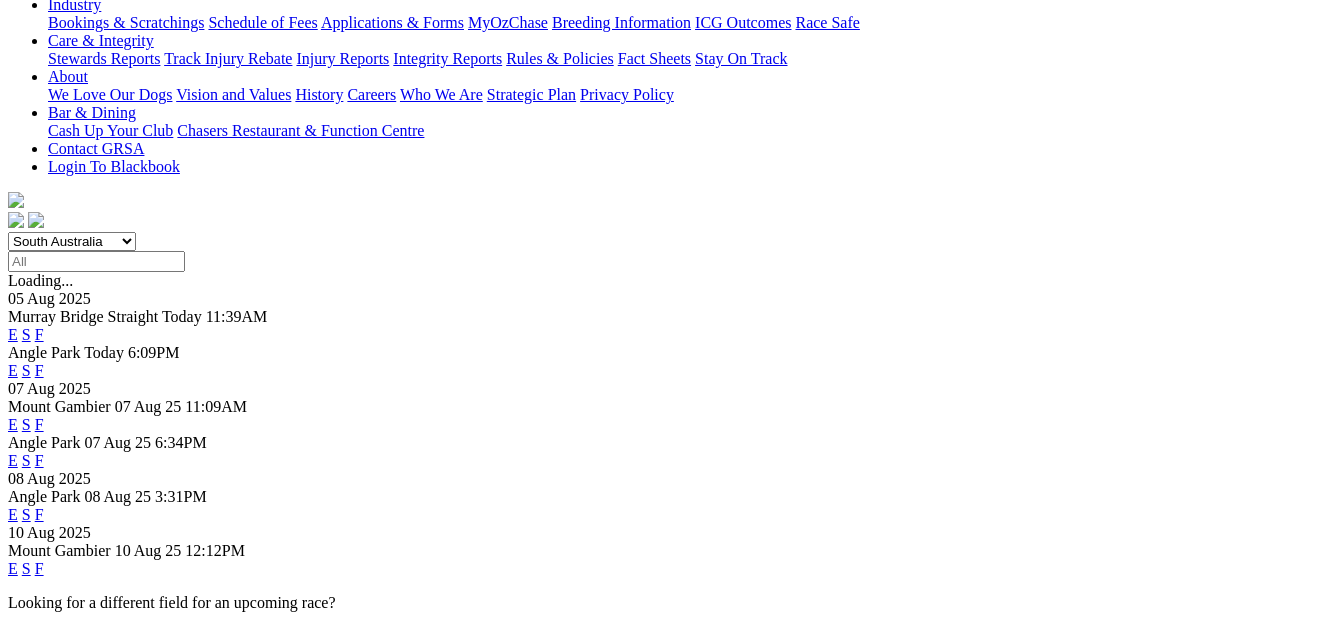 click on "F" at bounding box center [39, 514] 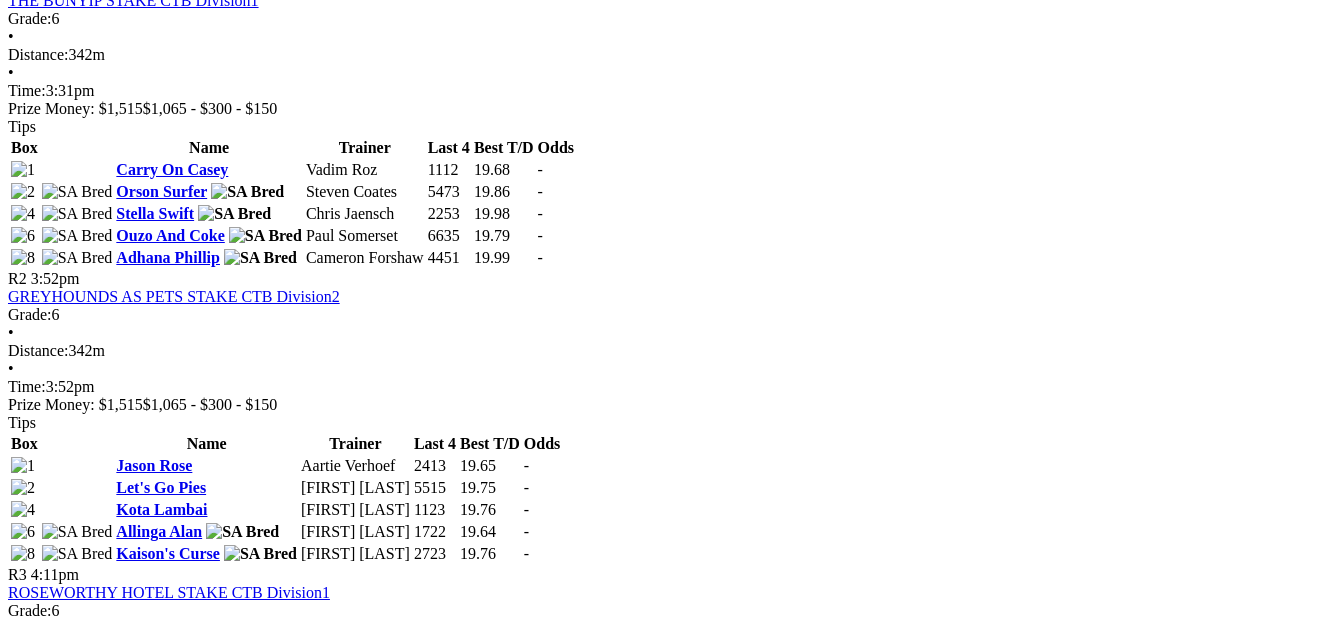 scroll, scrollTop: 1039, scrollLeft: 0, axis: vertical 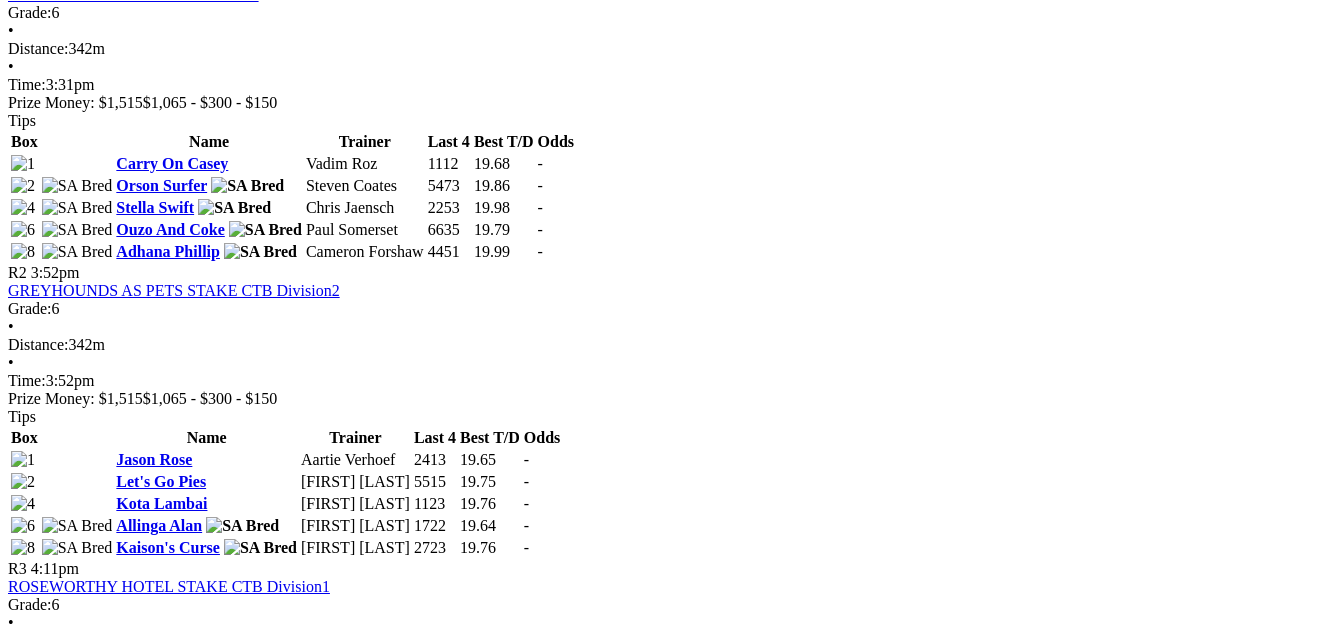 click on "Boots" at bounding box center (135, 1753) 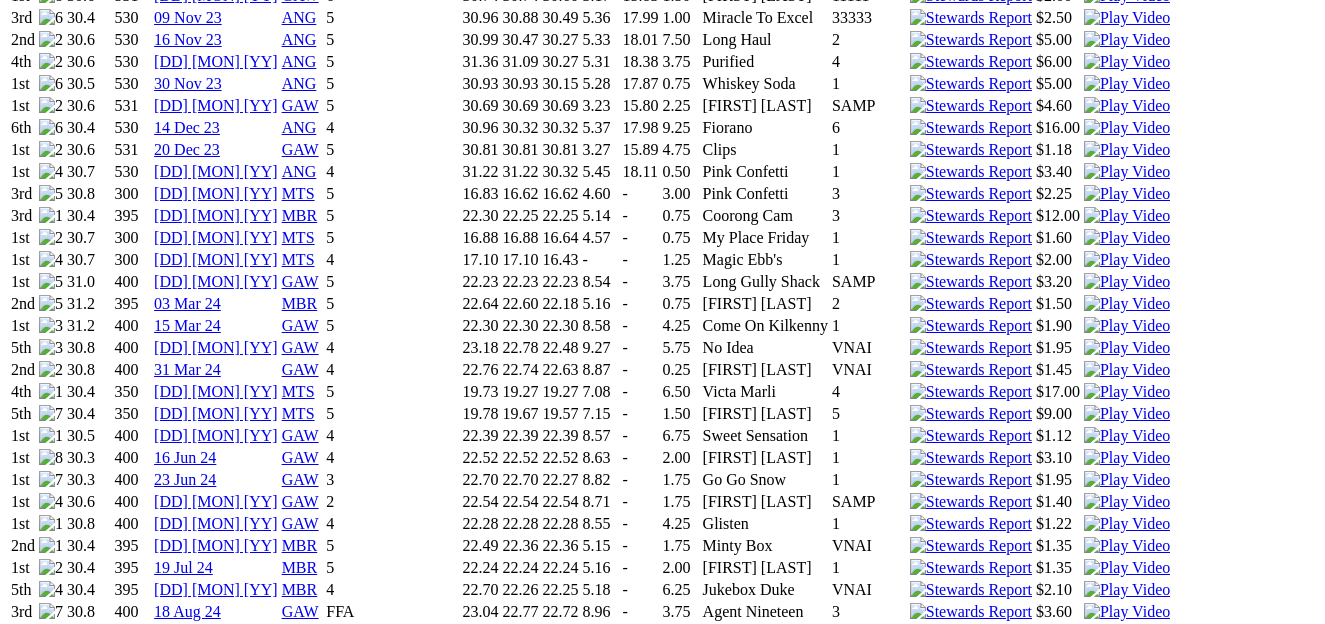 scroll, scrollTop: 2272, scrollLeft: 0, axis: vertical 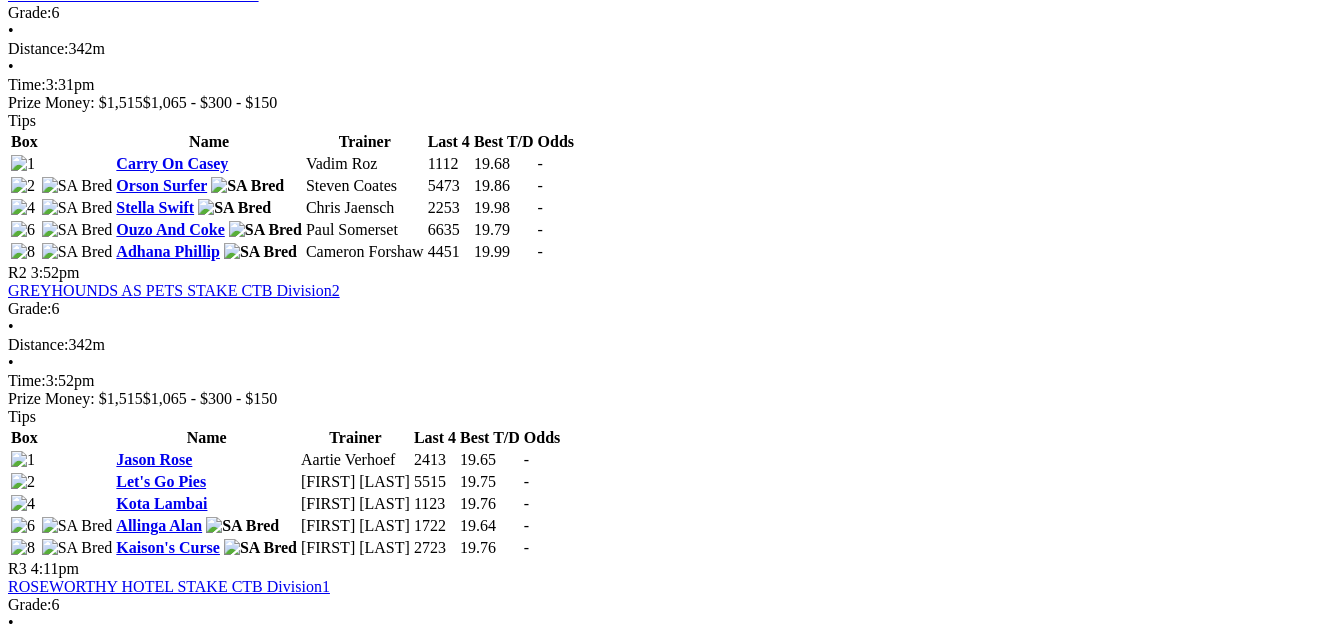 click on "PETER KITTLE TOYOTA PARA HILLS (N/P) STAKE CTB Div" at bounding box center (221, 1540) 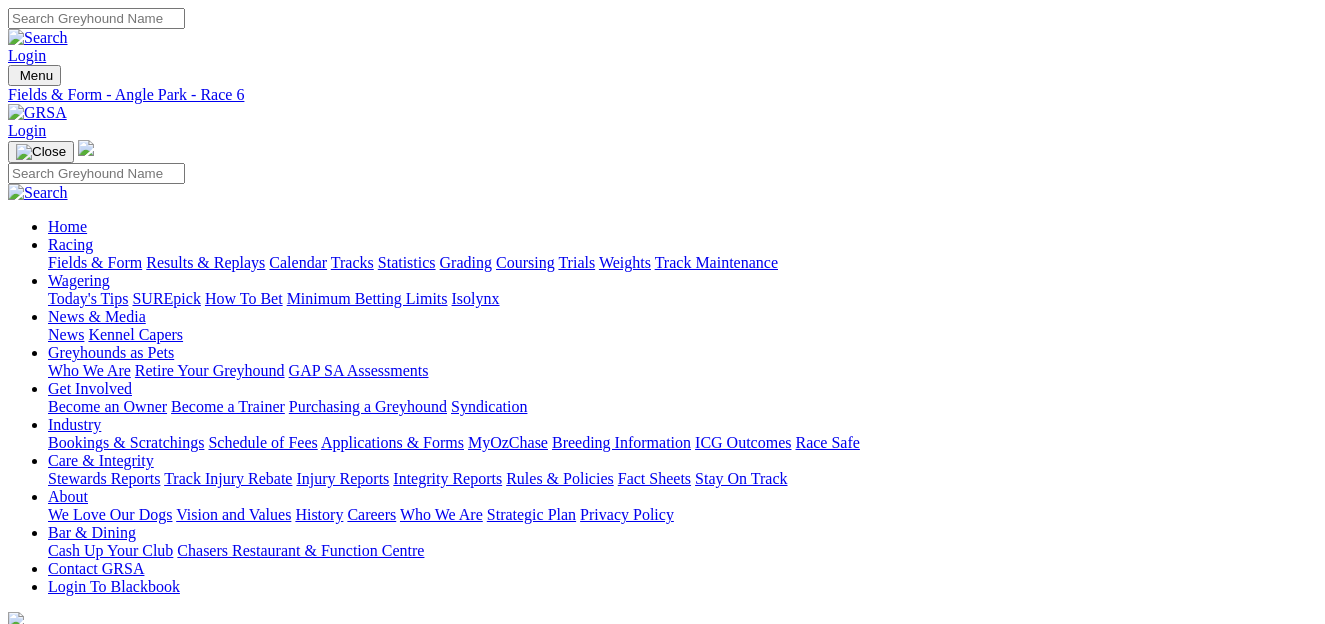 scroll, scrollTop: 0, scrollLeft: 0, axis: both 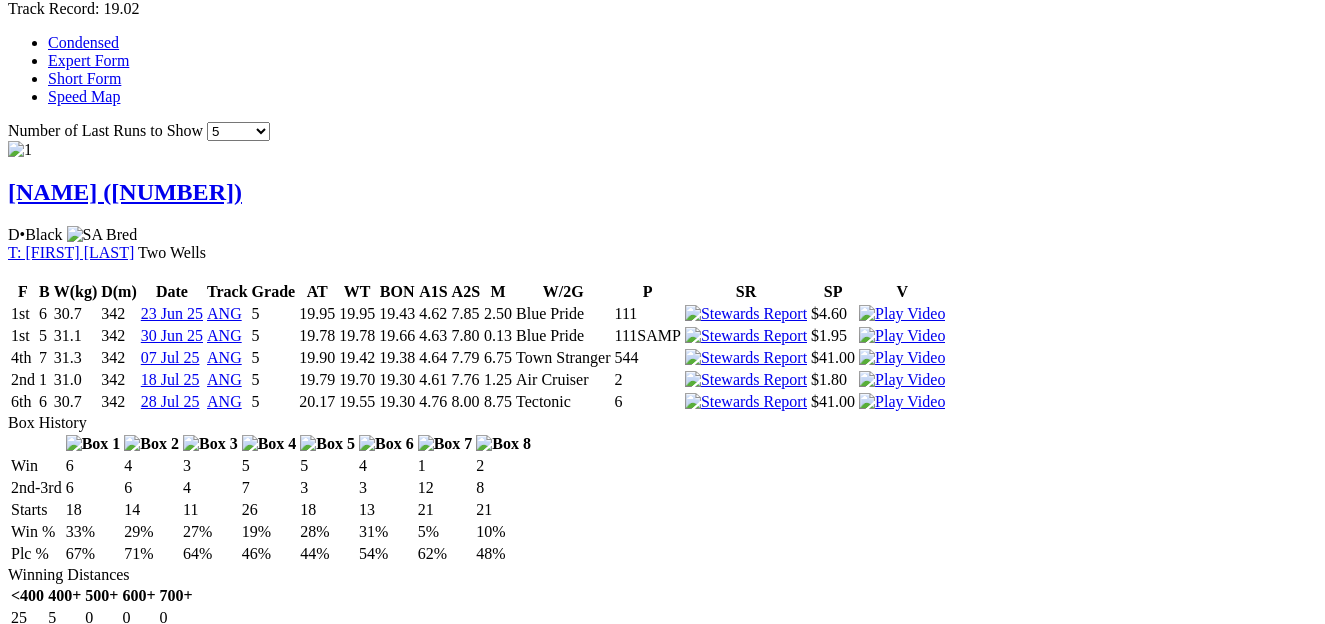 click on "21 Apr 25" at bounding box center (170, 3430) 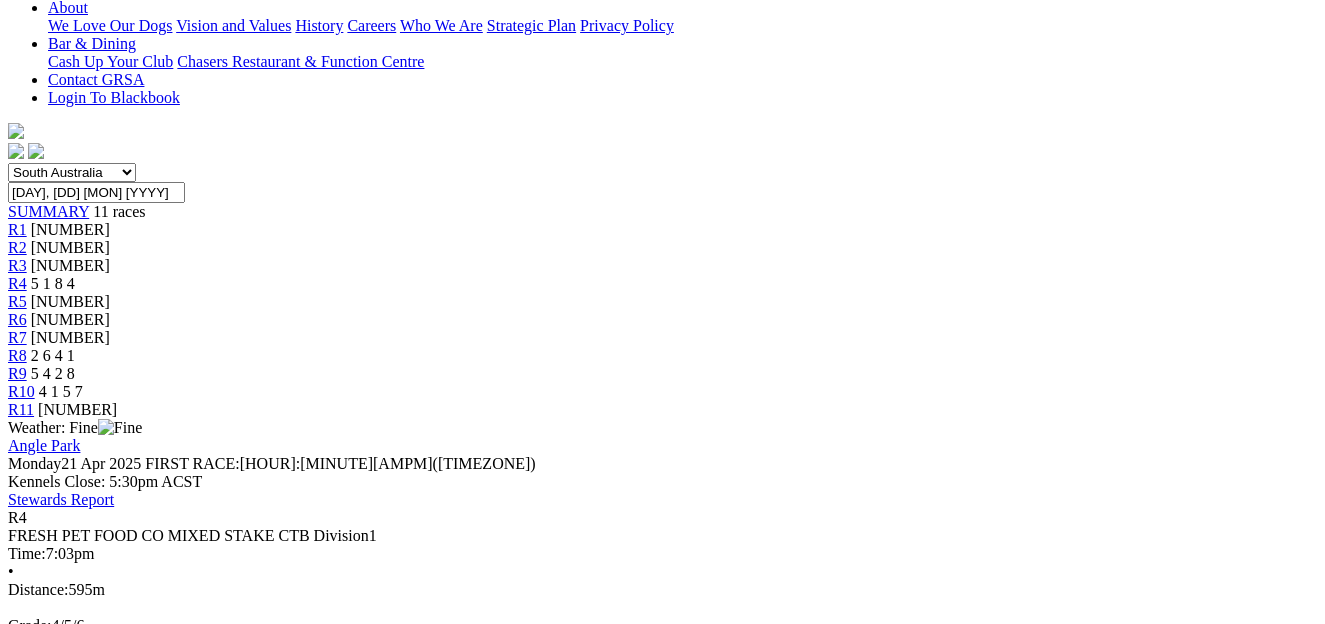 scroll, scrollTop: 495, scrollLeft: 0, axis: vertical 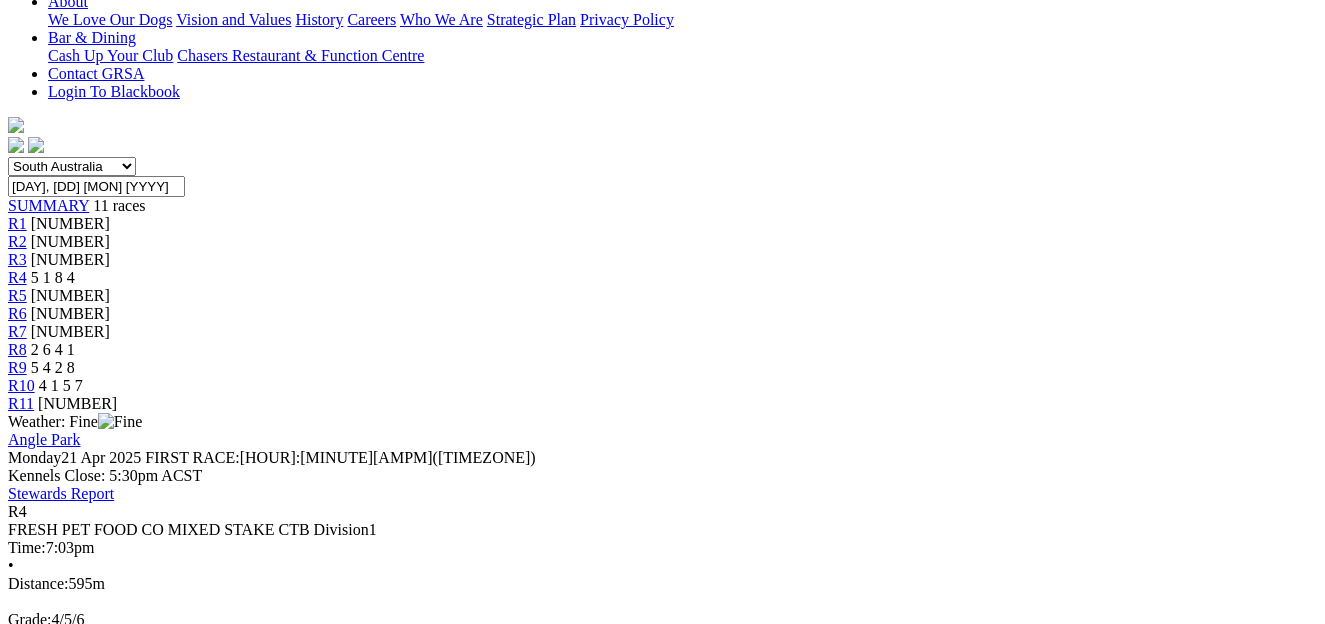 click at bounding box center (89, 1261) 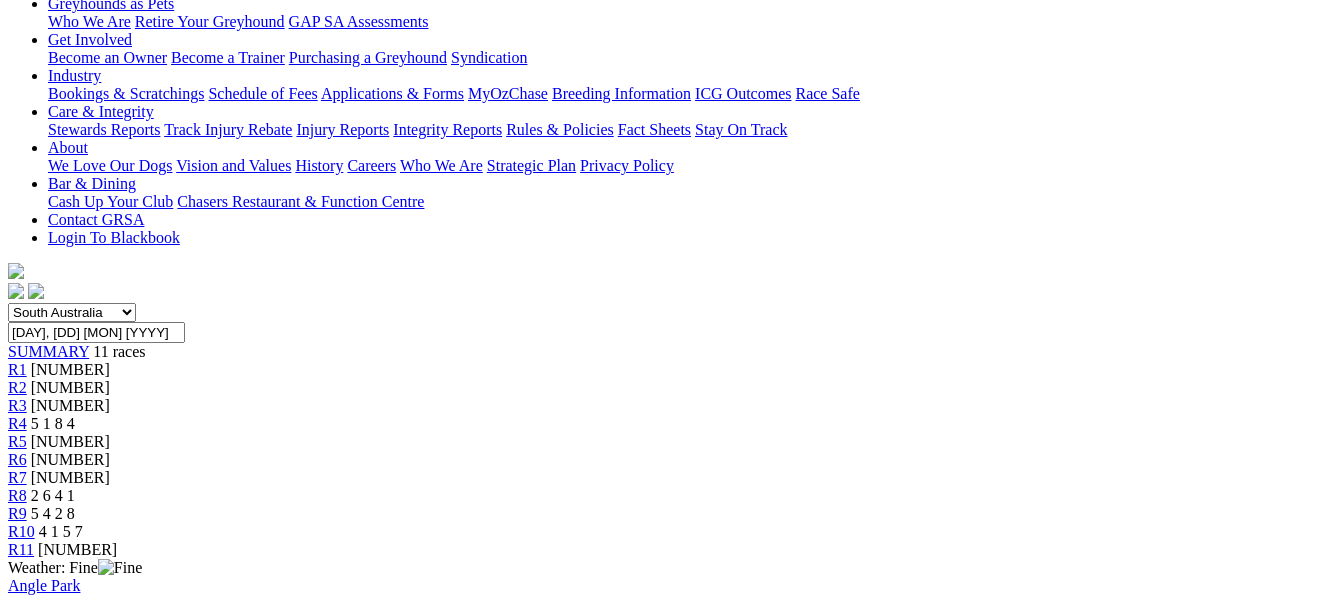 scroll, scrollTop: 361, scrollLeft: 0, axis: vertical 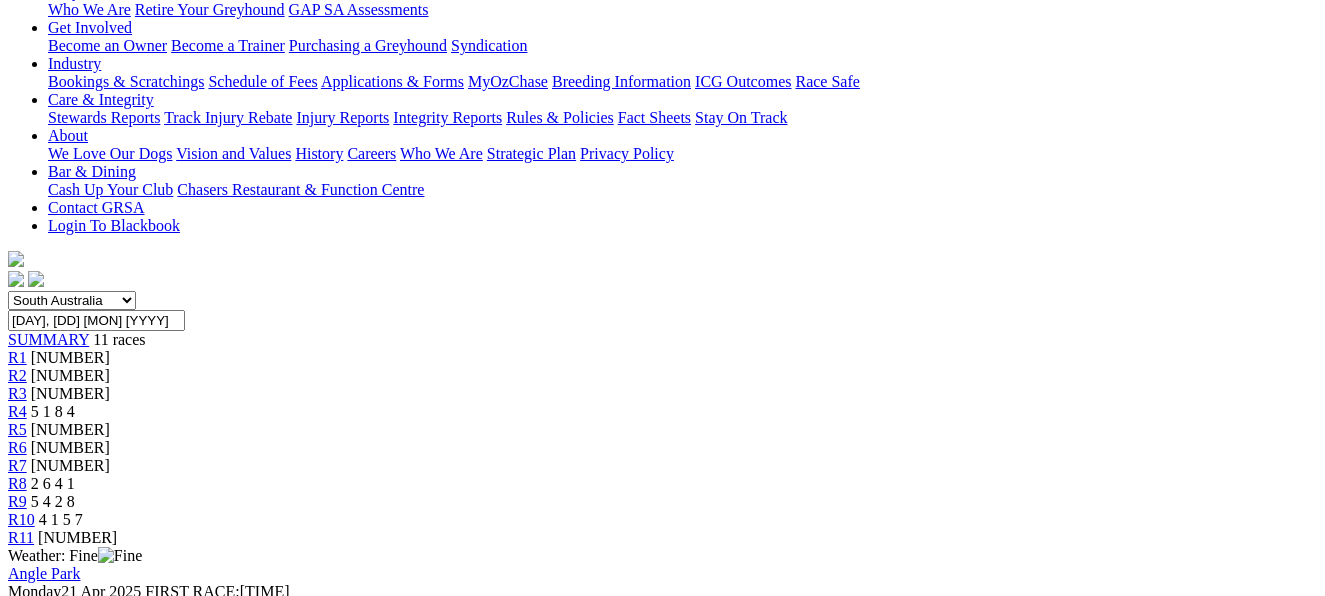 click at bounding box center [94, 1010] 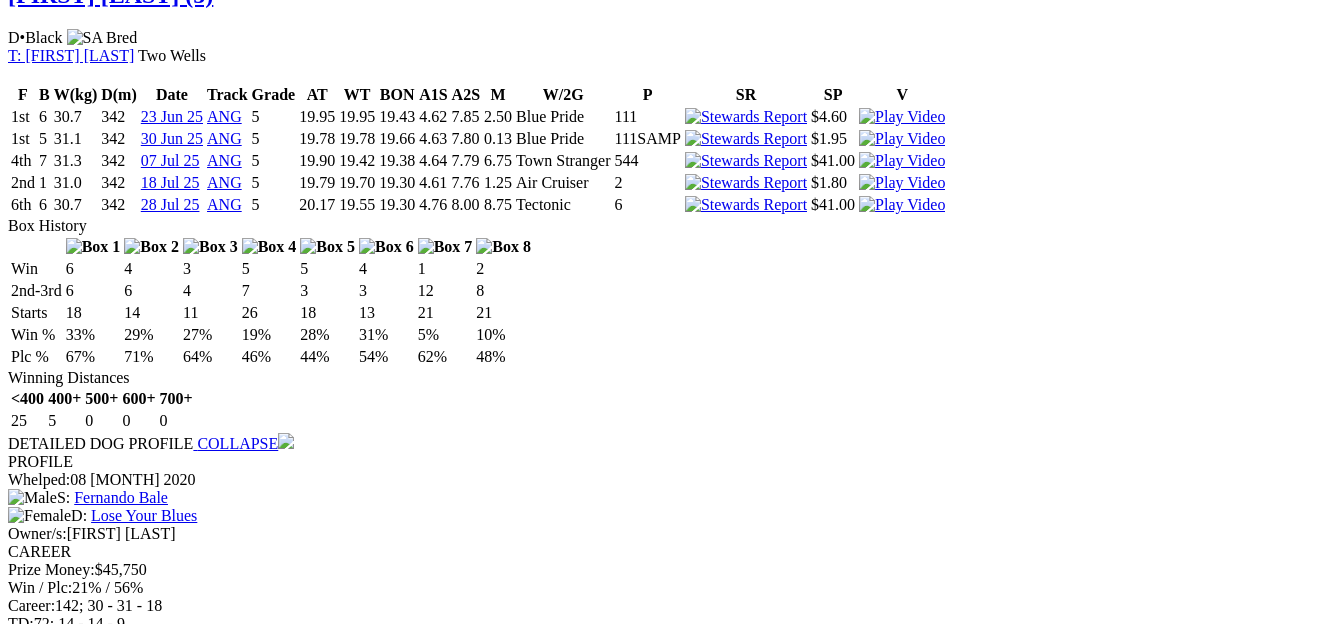 scroll, scrollTop: 1492, scrollLeft: 0, axis: vertical 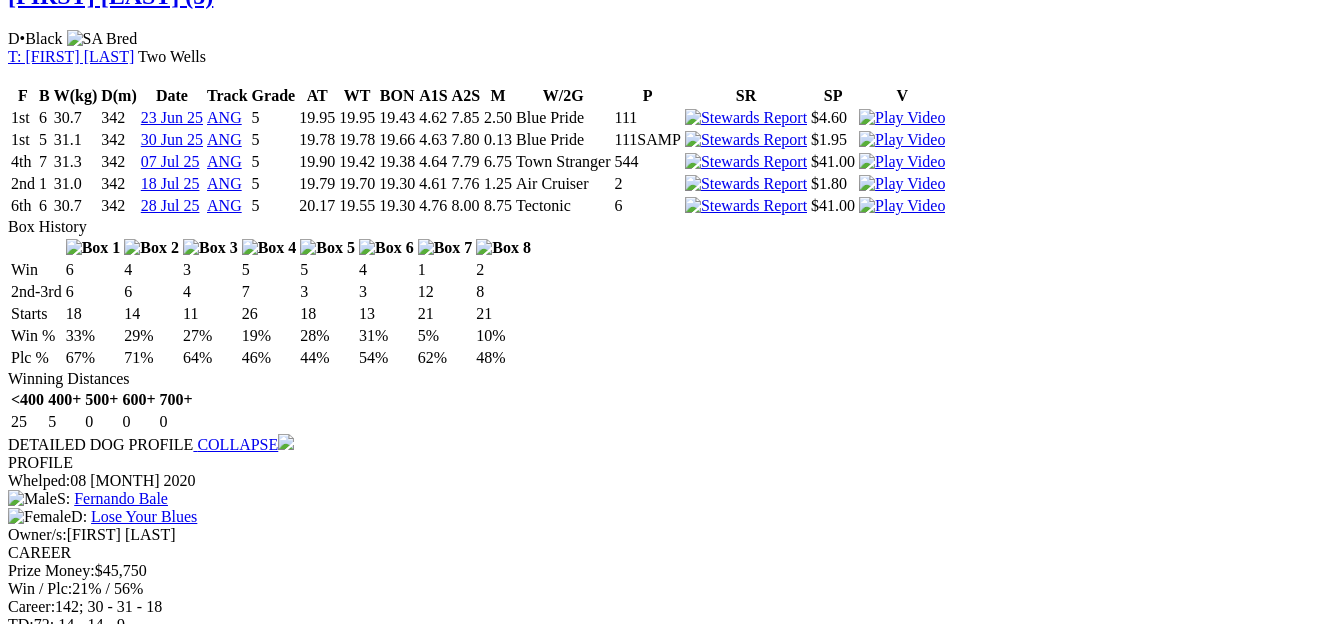 click on "F
B
W(kg)
D(m)
Date
Track
Grade
AT
WT
BON
A1S
A2S
M
W/2G
P
SR
SP
V
6th
4
34.8
400
23 Mar 25
GAW
6
23.59 22.48 22.48" at bounding box center (662, 3219) 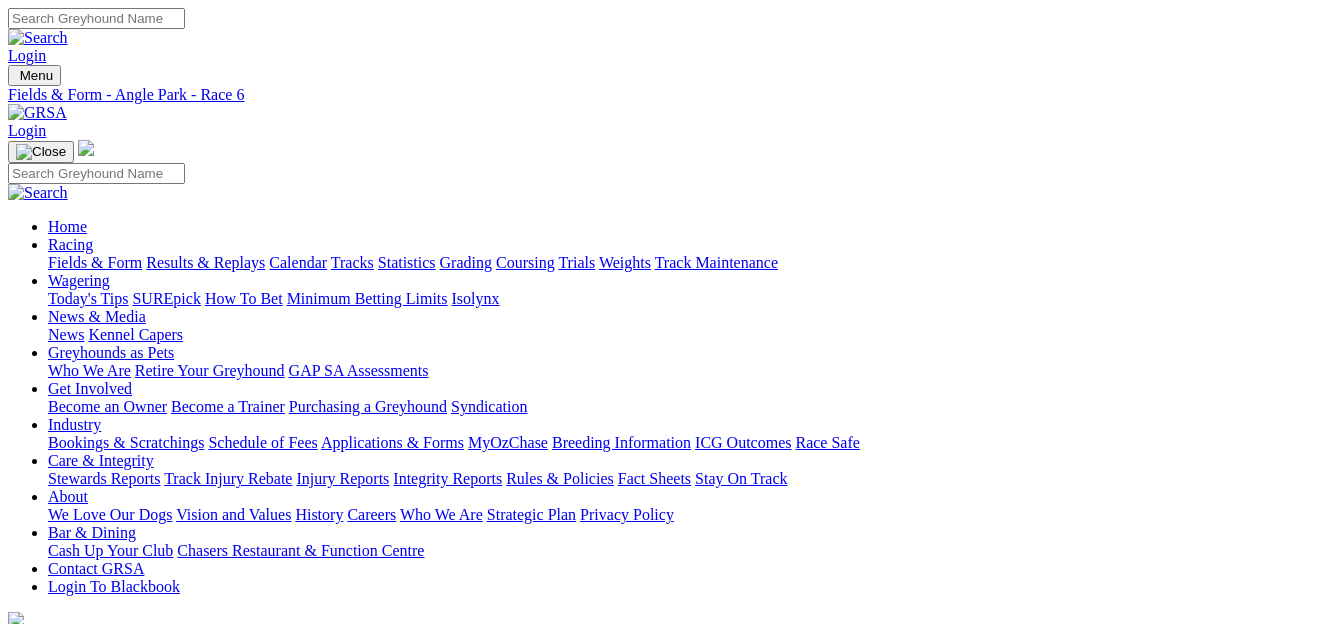 scroll, scrollTop: 0, scrollLeft: 0, axis: both 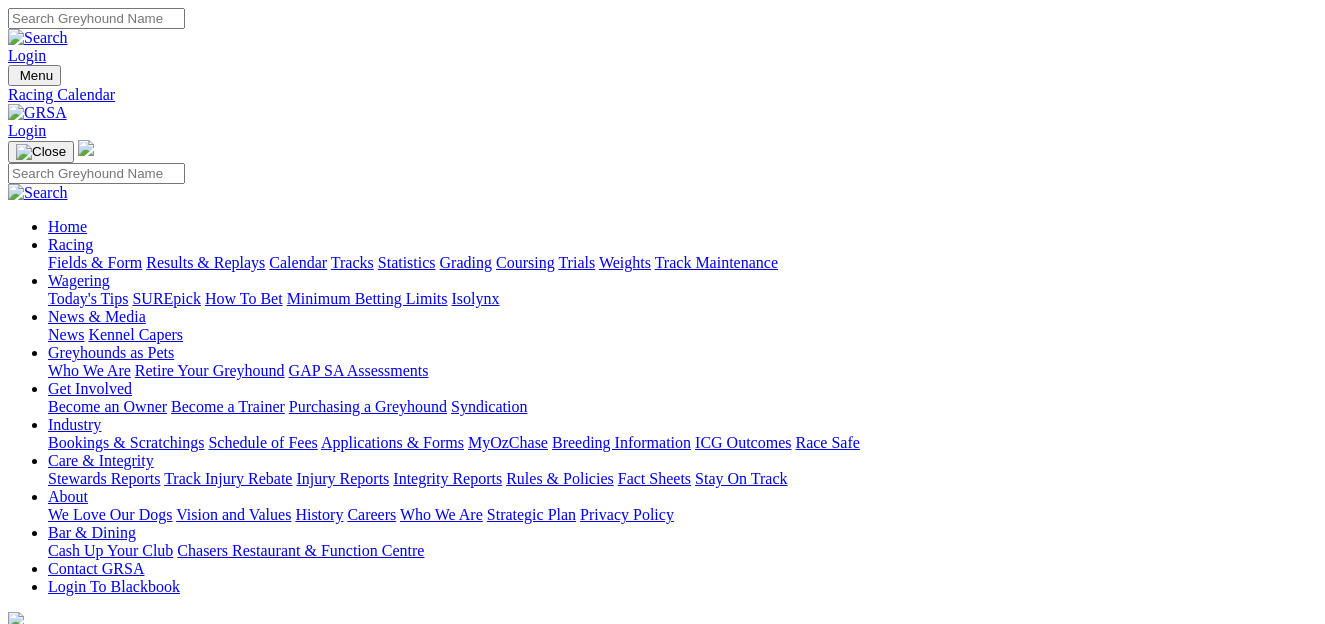 click on "All Tracks Calendar" at bounding box center [72, 719] 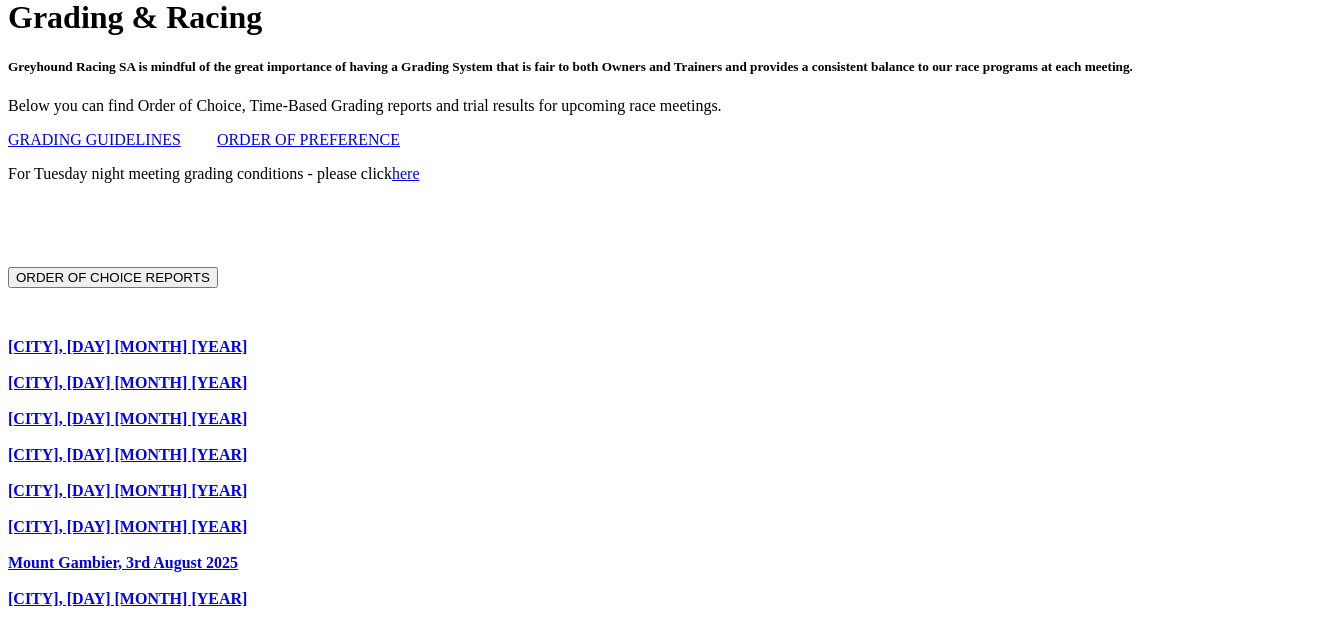 scroll, scrollTop: 657, scrollLeft: 0, axis: vertical 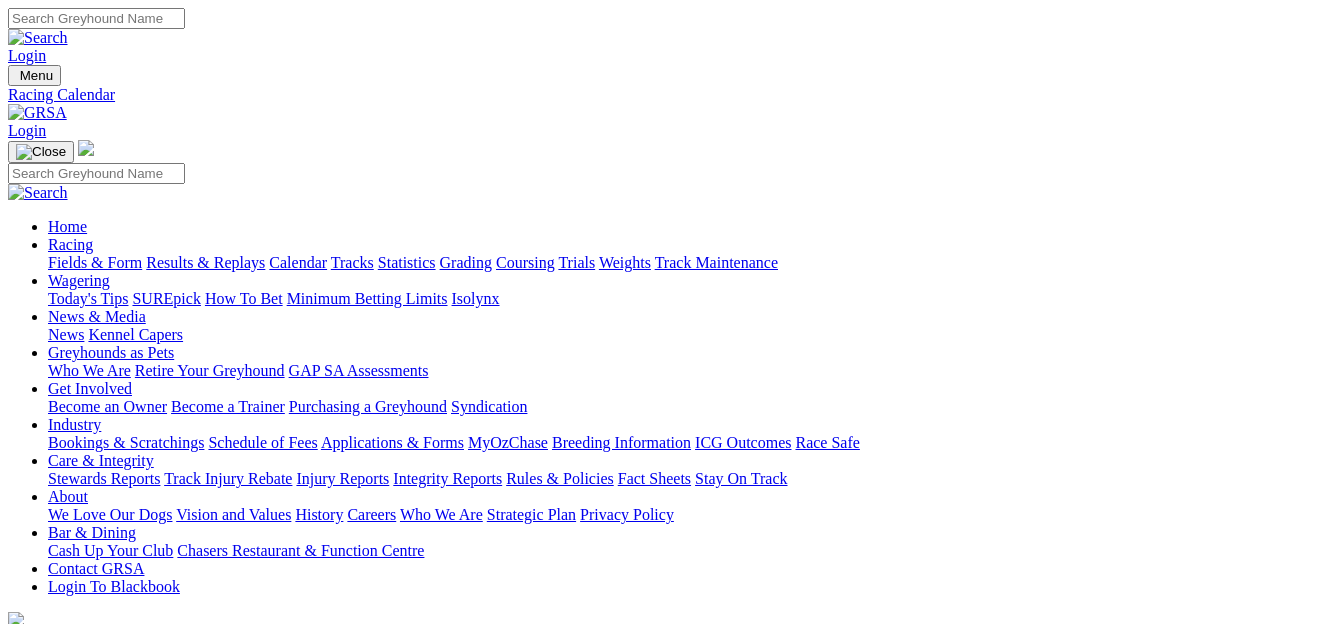 click on "Care & Integrity" at bounding box center (101, 460) 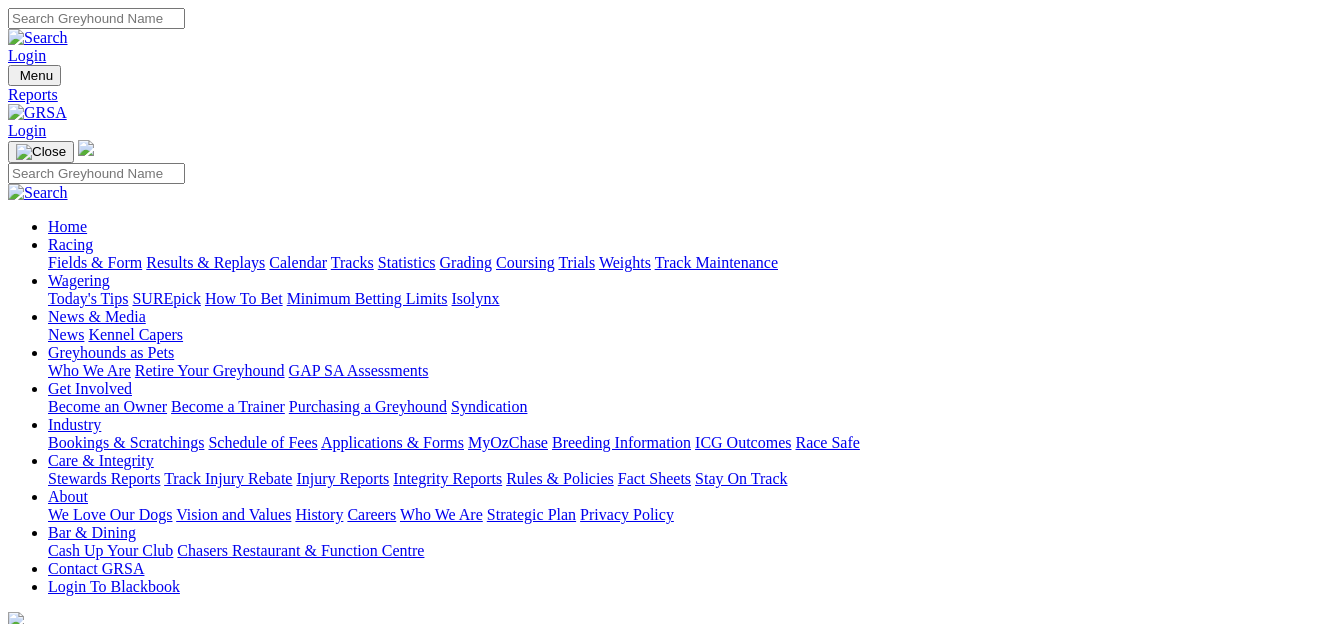 scroll, scrollTop: 0, scrollLeft: 0, axis: both 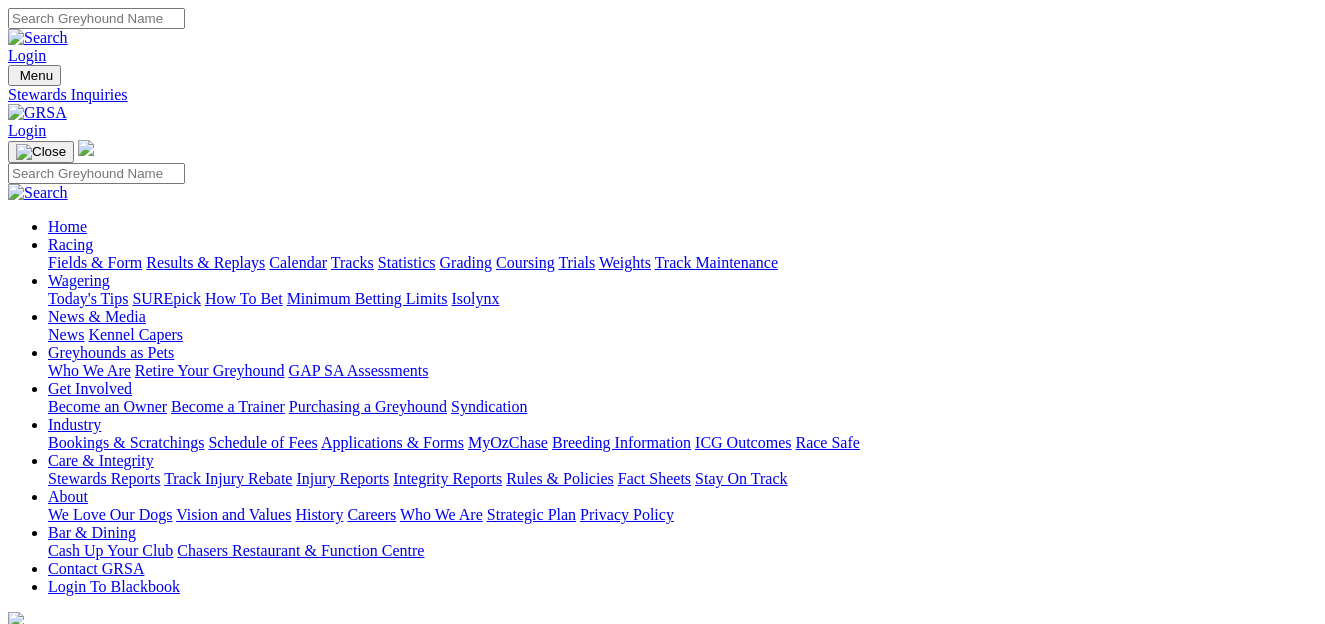 click on "Results & Replays" at bounding box center (205, 262) 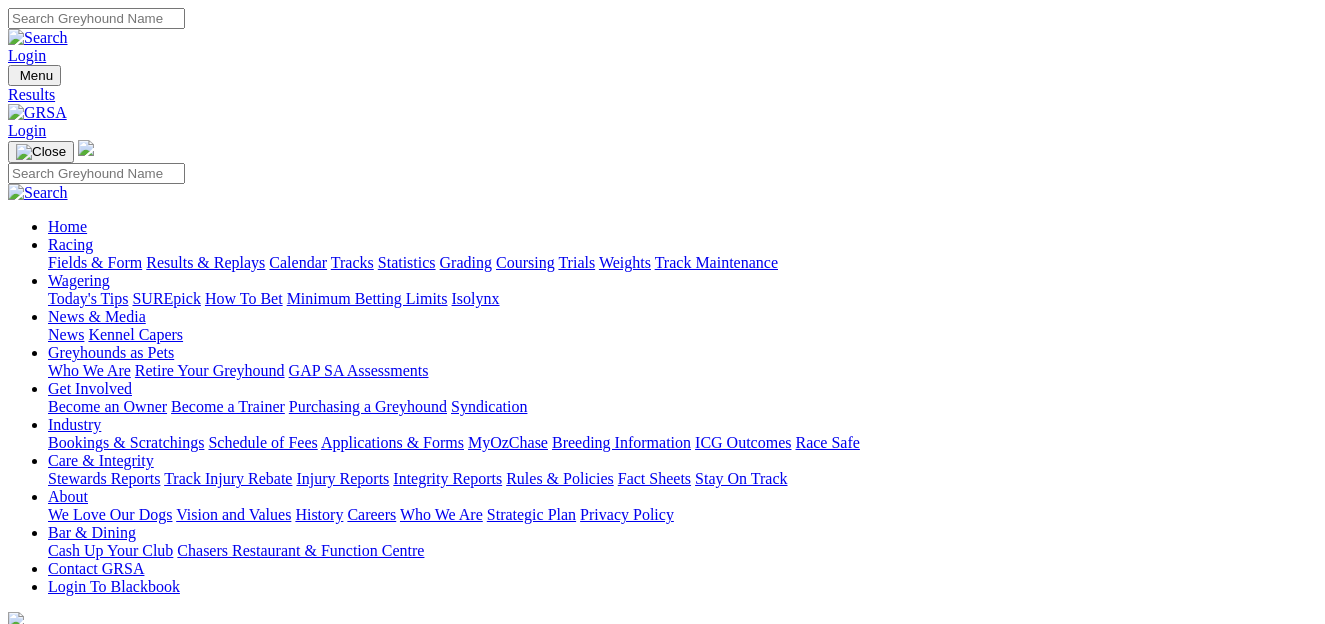 scroll, scrollTop: 0, scrollLeft: 0, axis: both 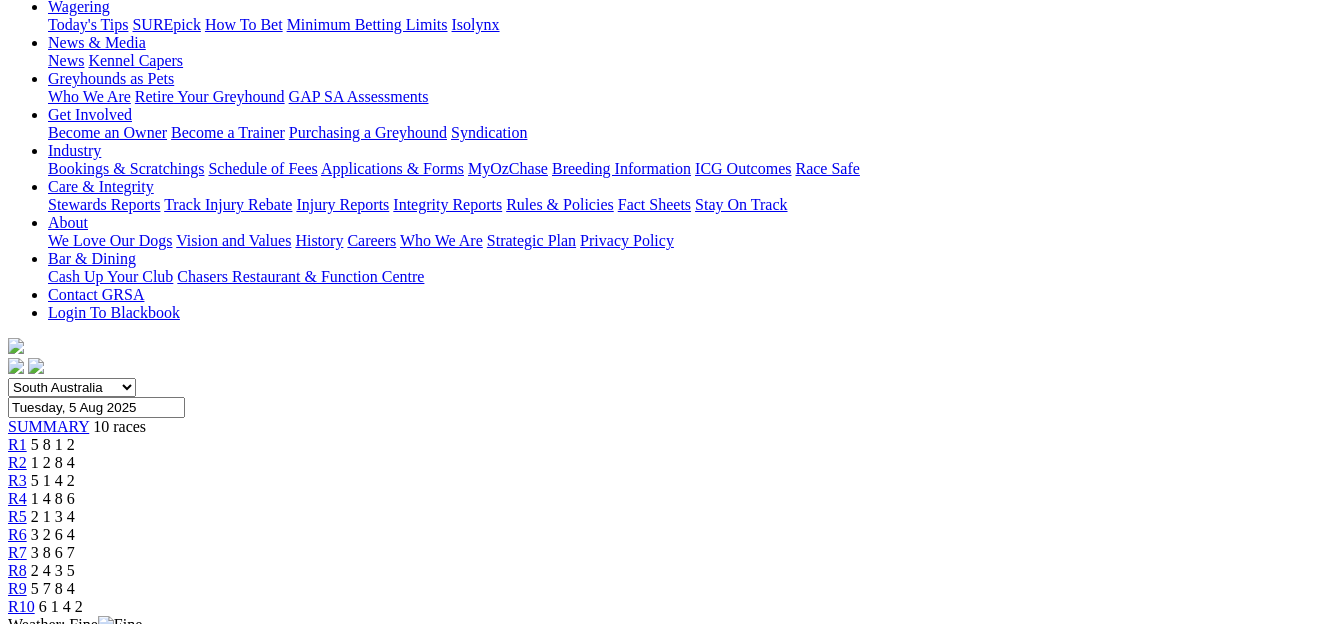 click on "I'm It" at bounding box center [96, 1900] 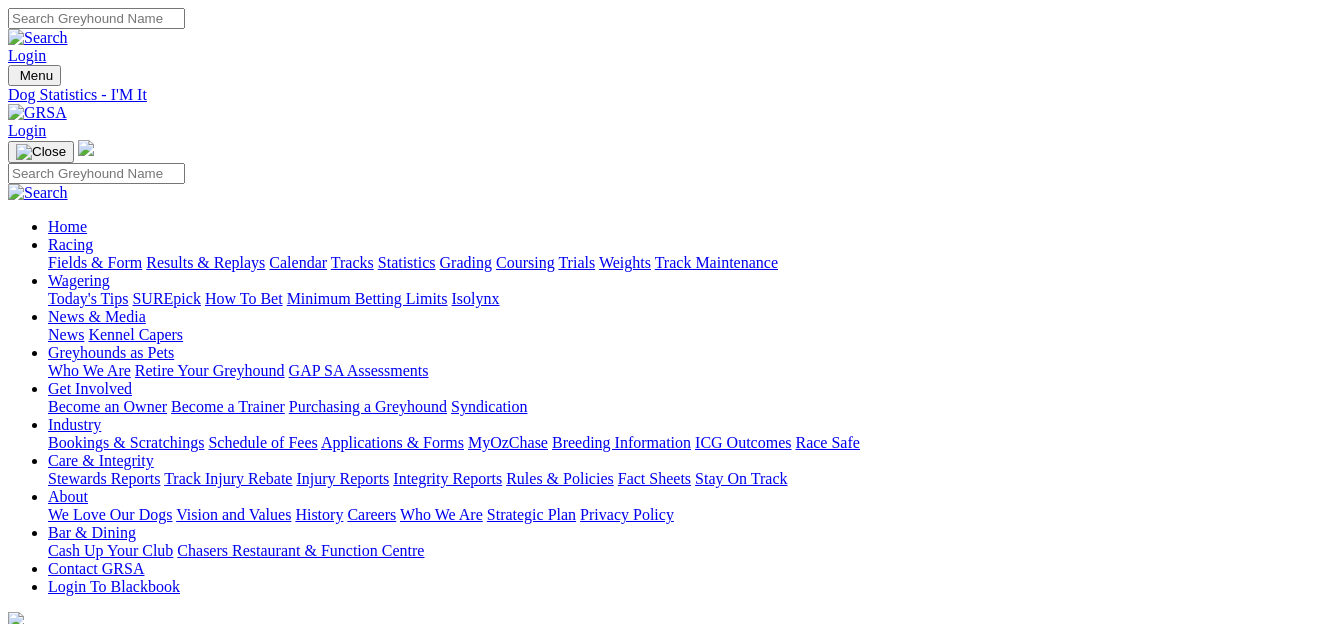 scroll, scrollTop: 0, scrollLeft: 0, axis: both 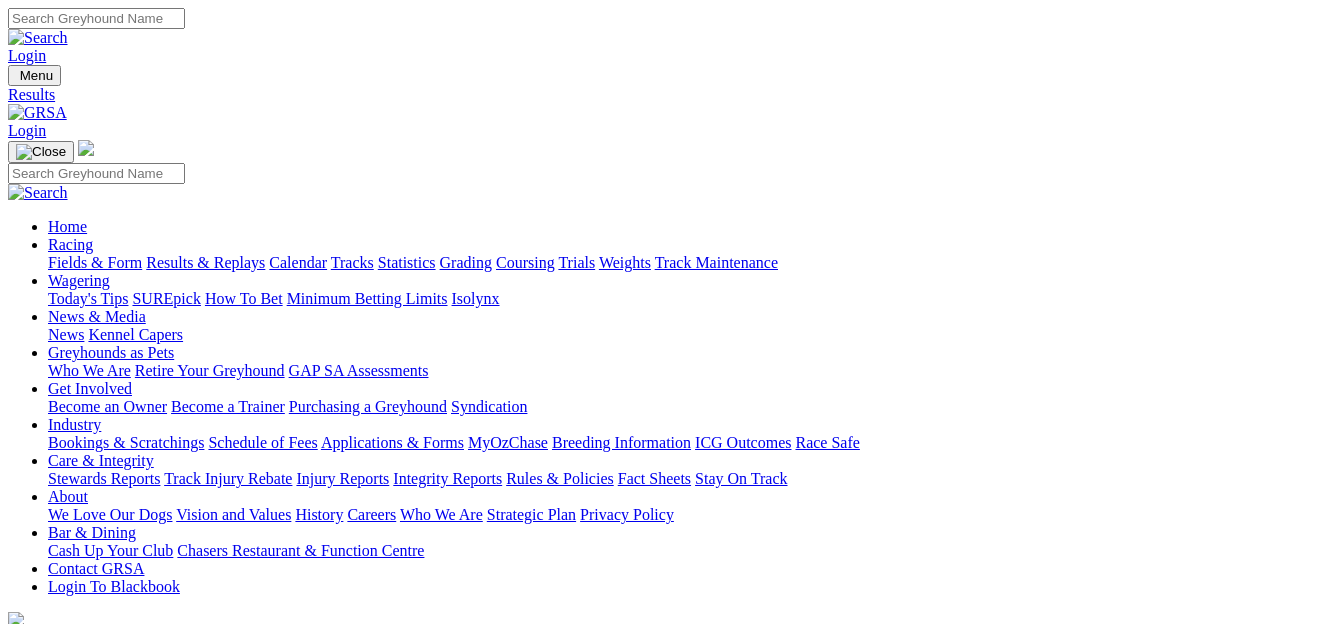 click on "5 8 2 7" at bounding box center (30, 1478) 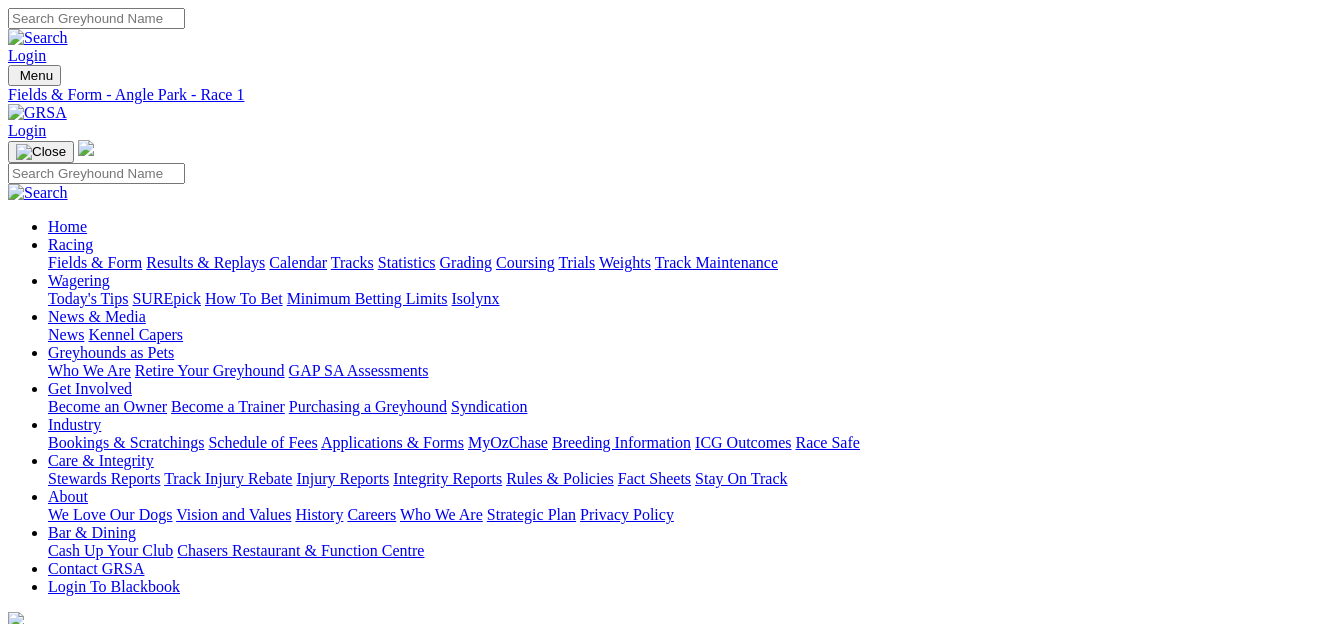 scroll, scrollTop: 0, scrollLeft: 0, axis: both 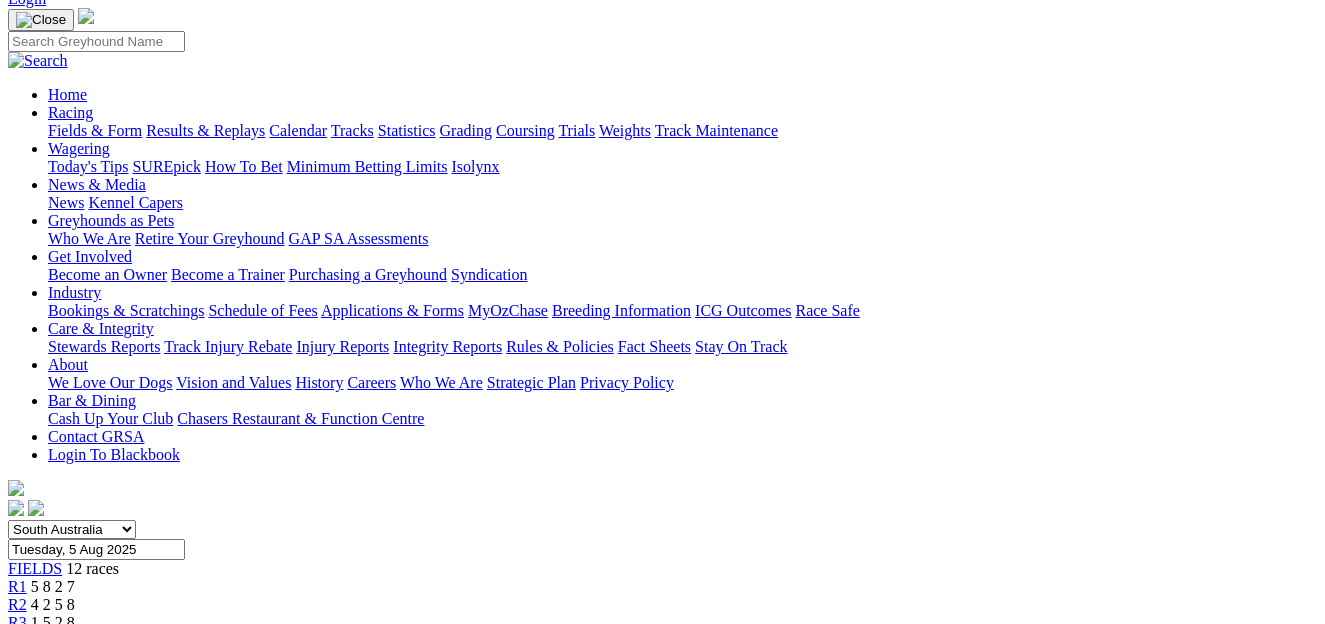 click on "4 2 5 8" at bounding box center [53, 604] 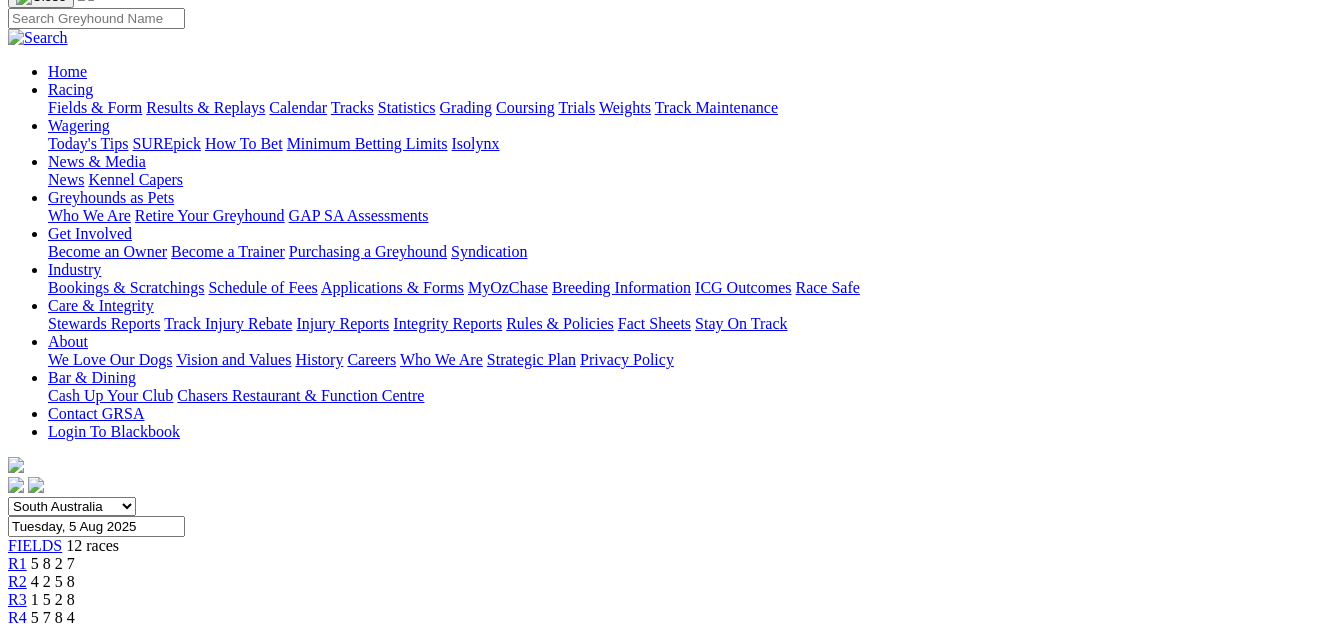scroll, scrollTop: 143, scrollLeft: 0, axis: vertical 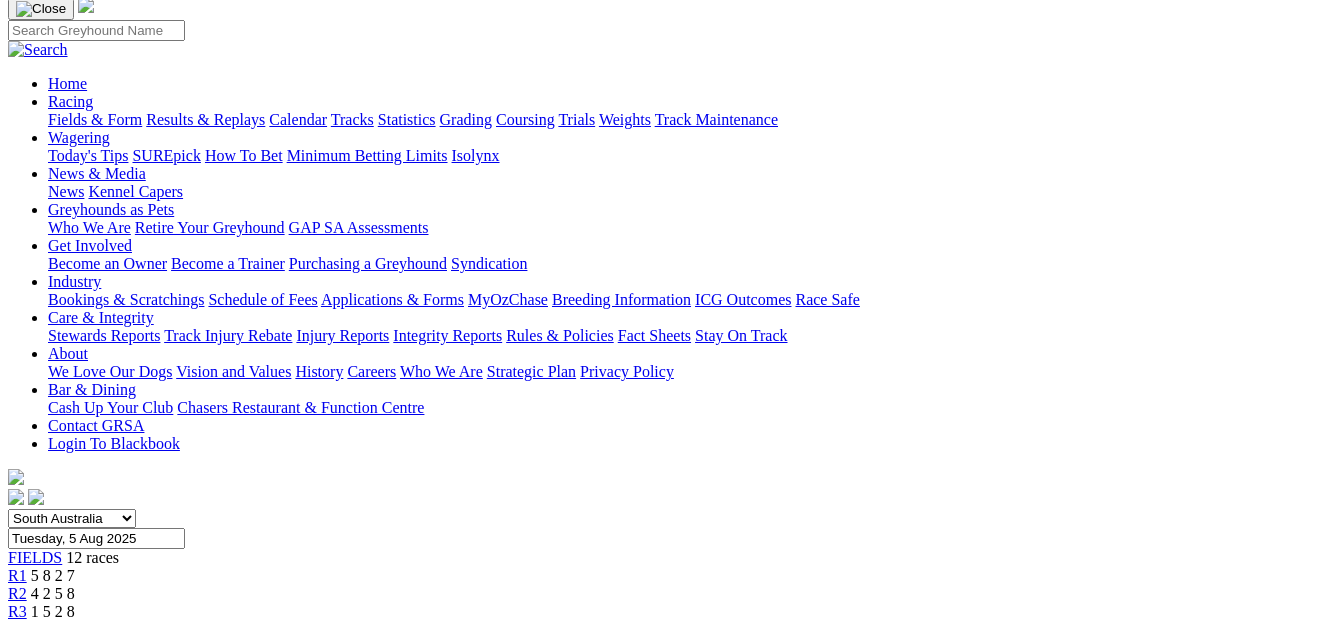 click on "1 5 2 8" at bounding box center [53, 611] 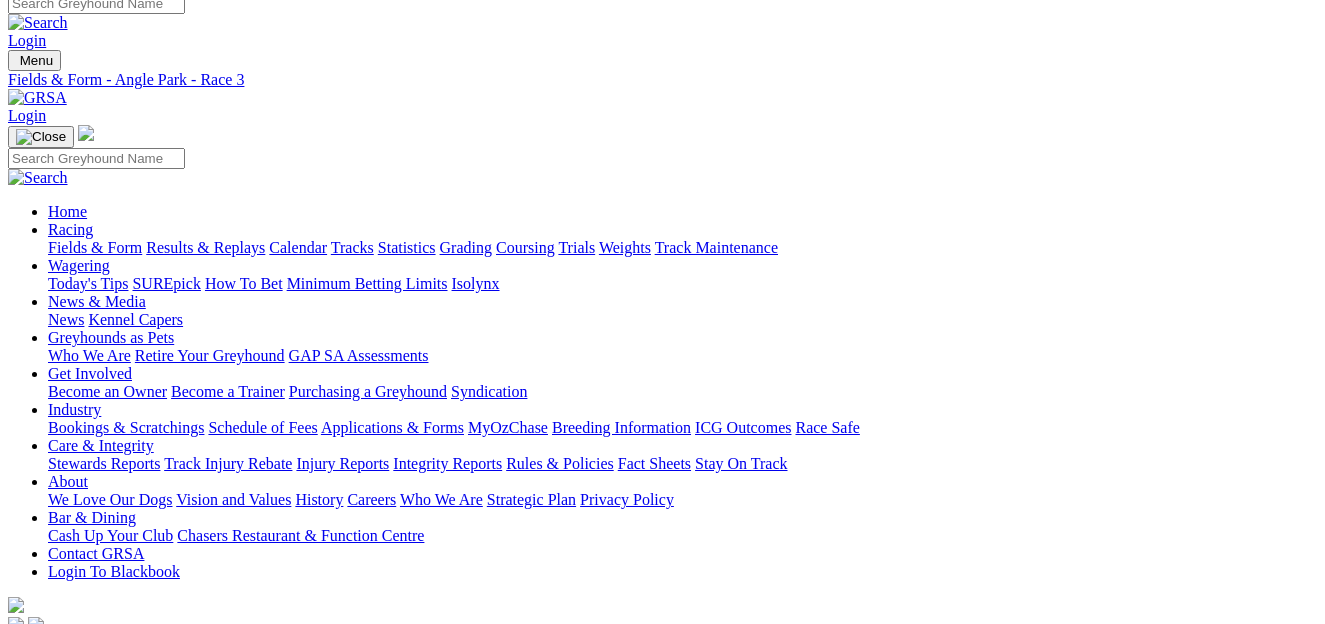 scroll, scrollTop: 0, scrollLeft: 0, axis: both 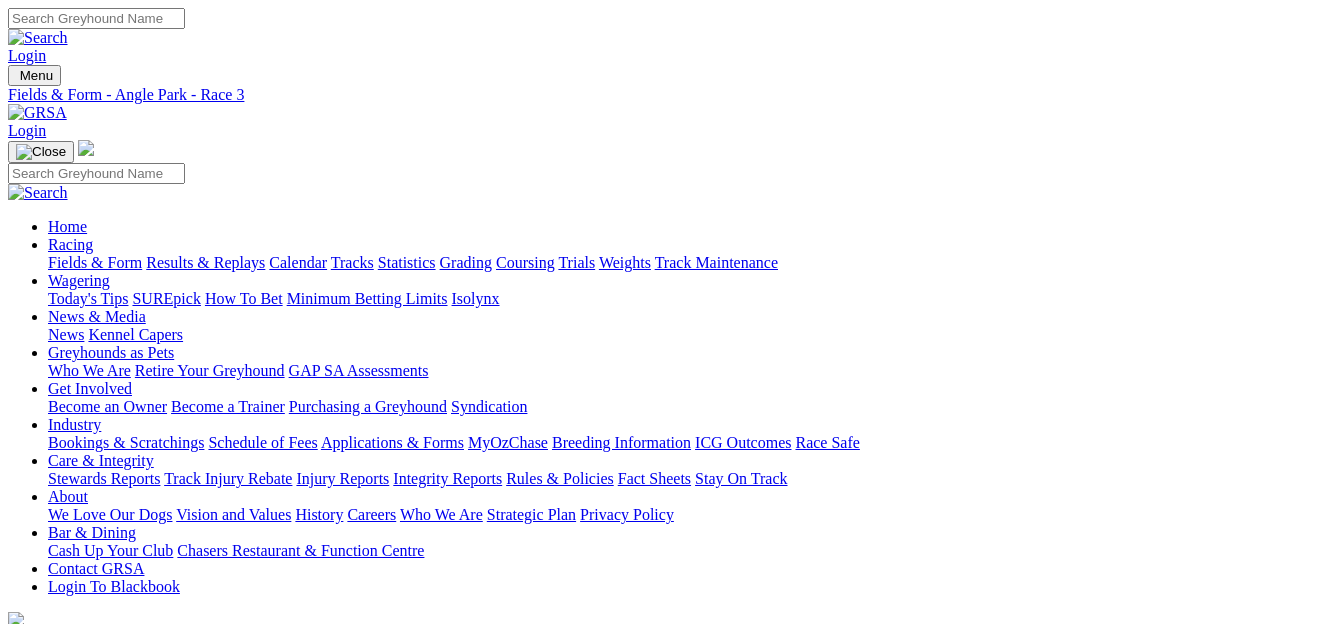 click on "5 7 8 4" at bounding box center [53, 772] 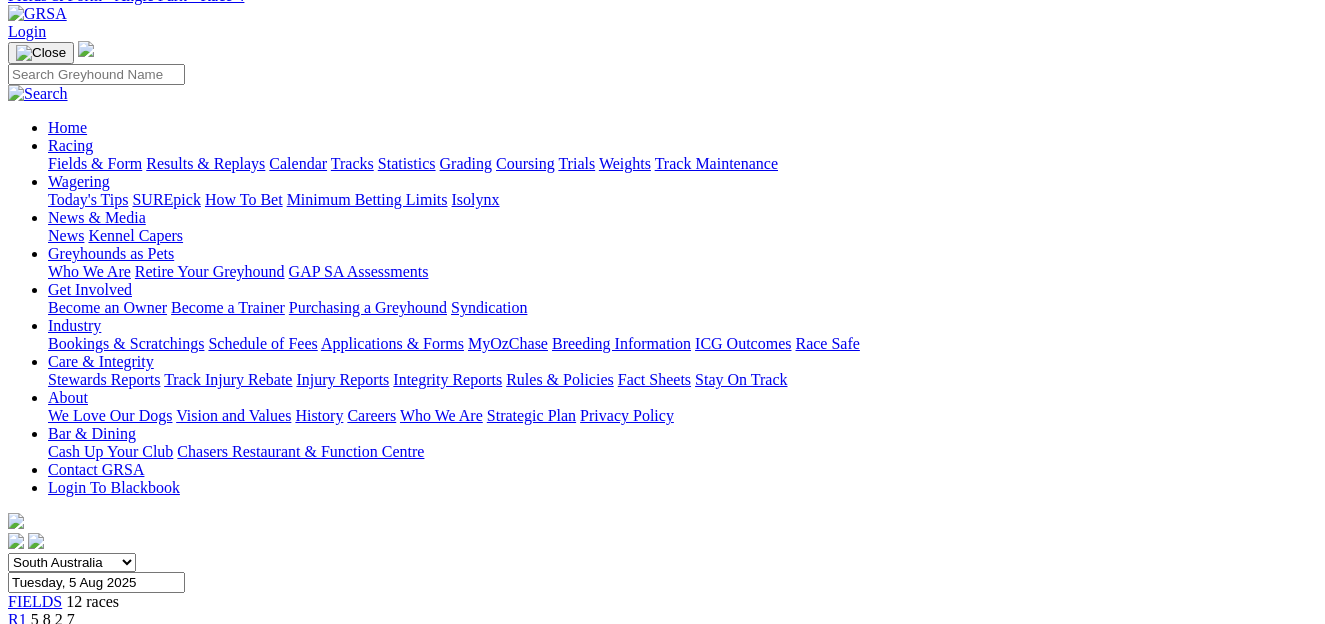scroll, scrollTop: 96, scrollLeft: 0, axis: vertical 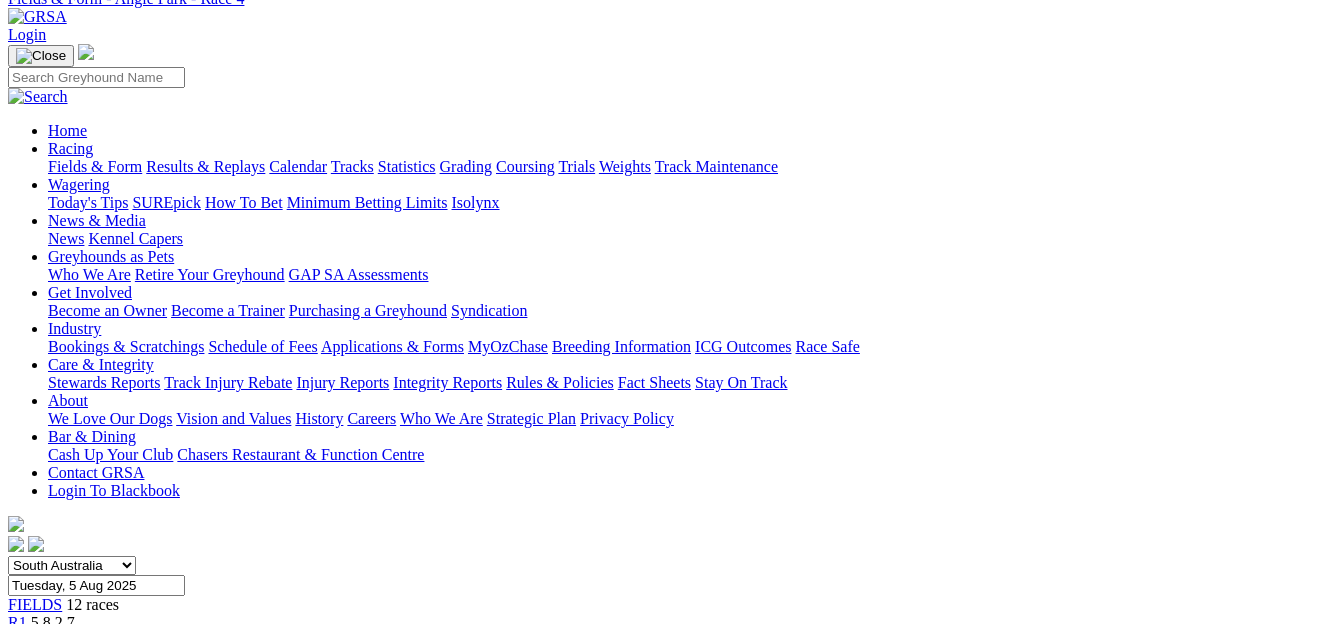 click on "R5
1 2 4 7" at bounding box center (662, 695) 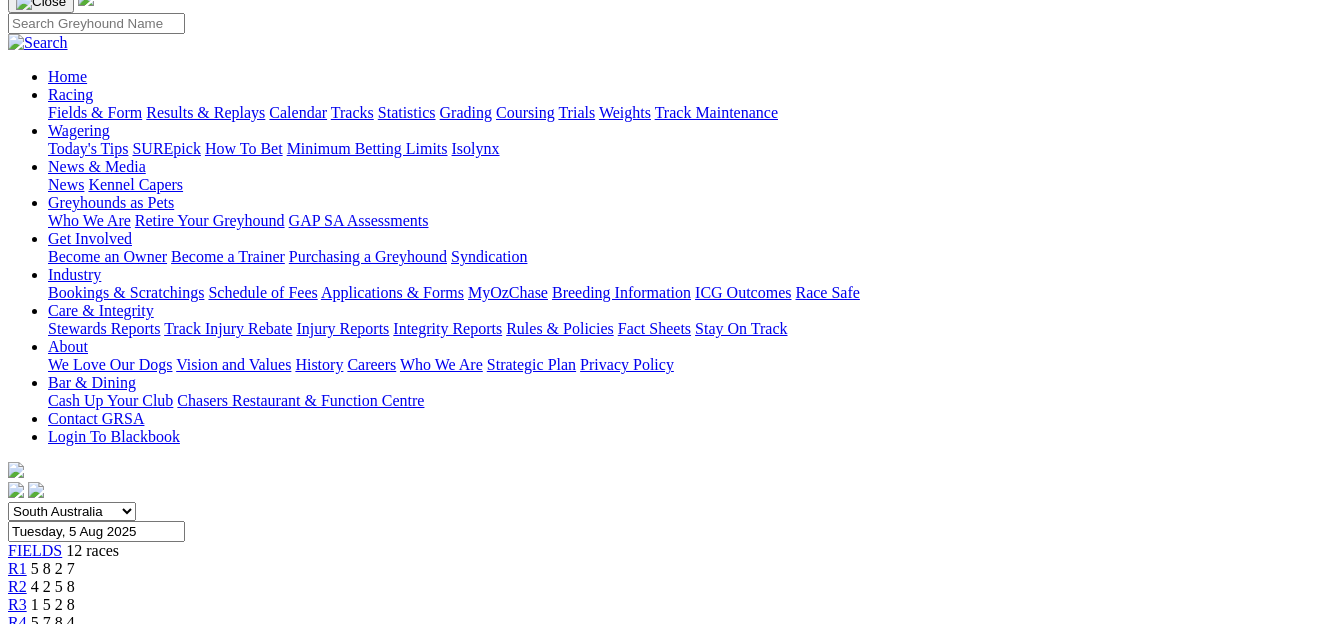 scroll, scrollTop: 144, scrollLeft: 0, axis: vertical 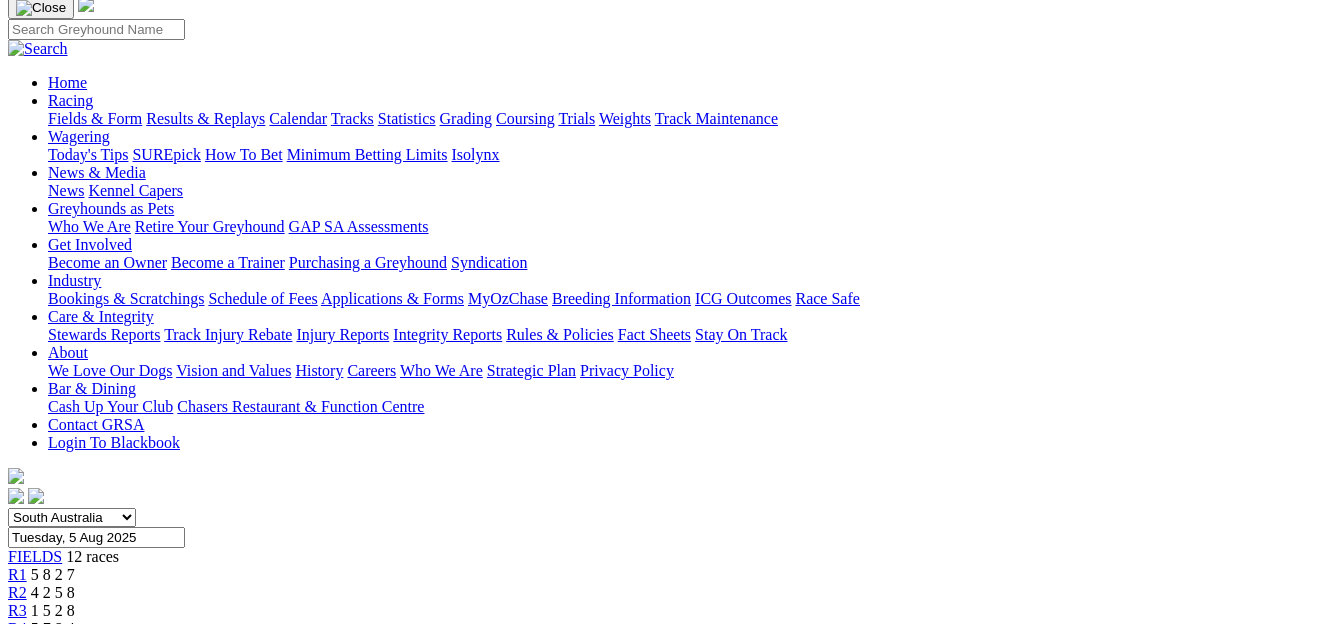 click on "R6
8 7 4 1" at bounding box center (662, 665) 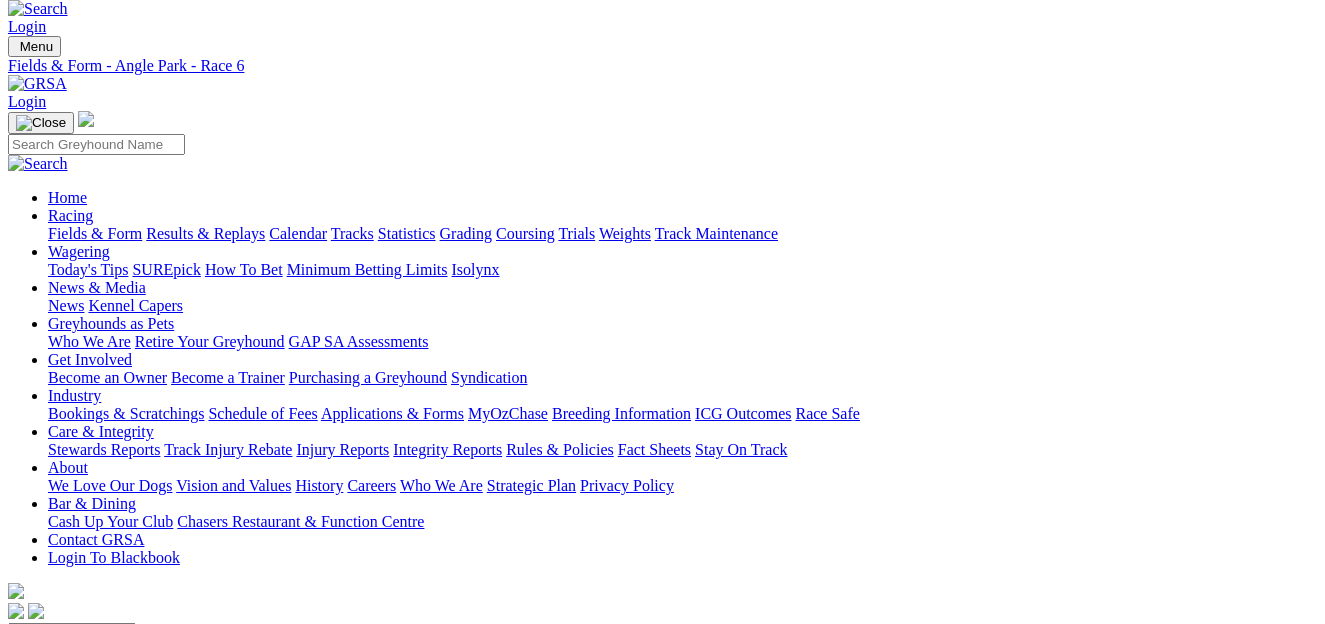 scroll, scrollTop: -4, scrollLeft: 0, axis: vertical 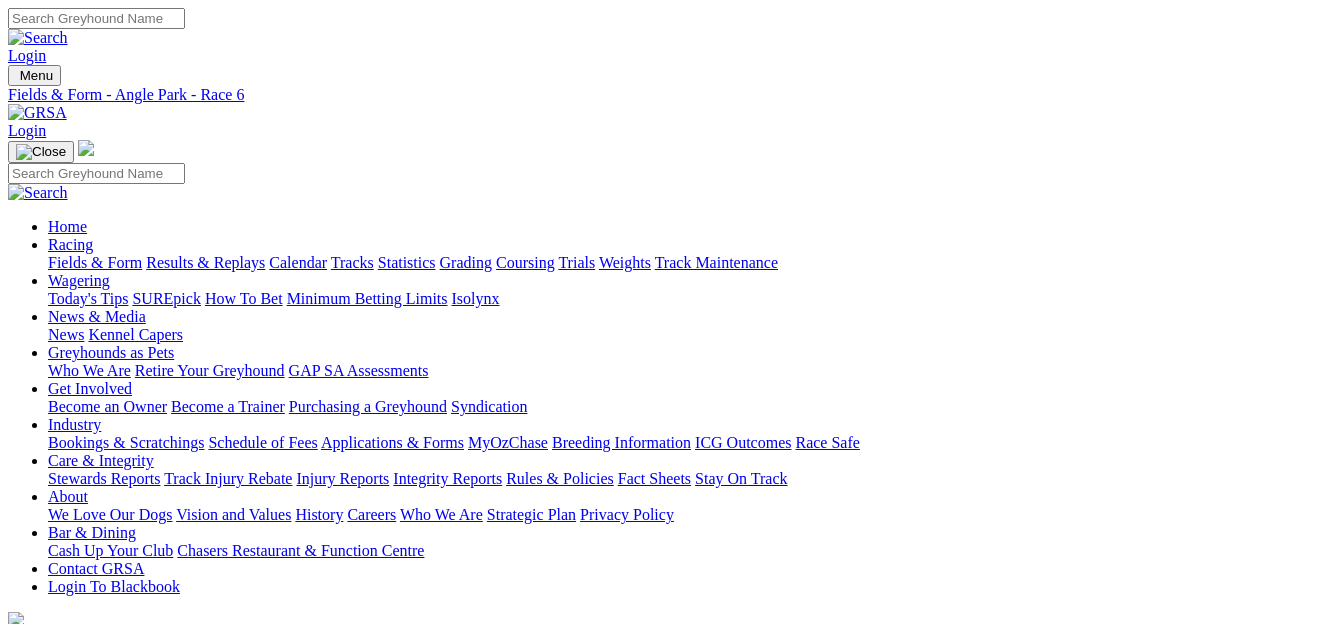 click on "5 7 2 1" at bounding box center (53, 826) 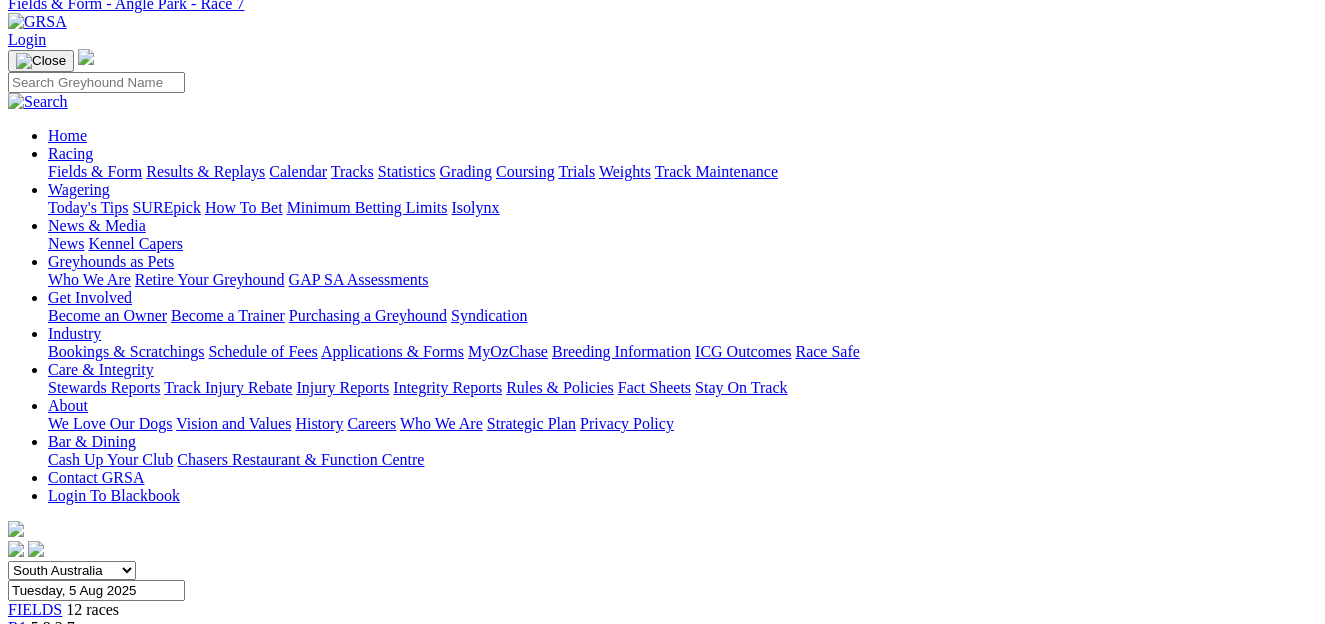 scroll, scrollTop: 85, scrollLeft: 0, axis: vertical 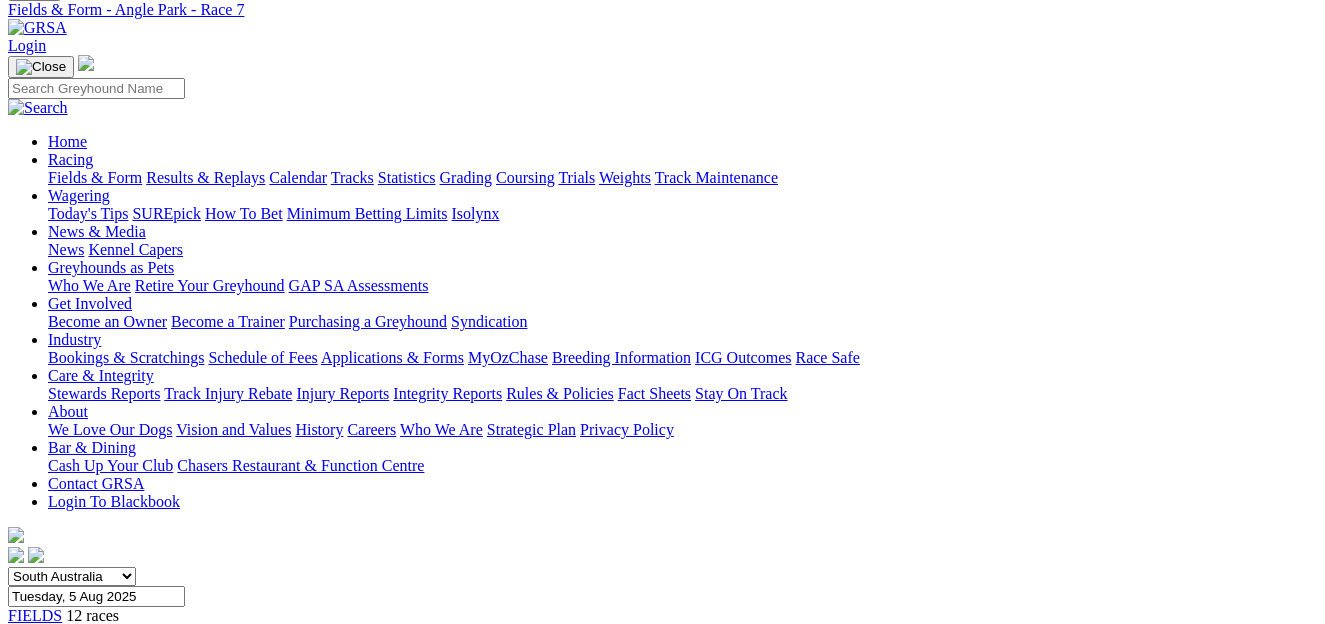 click on "2 8 1 5" at bounding box center (53, 759) 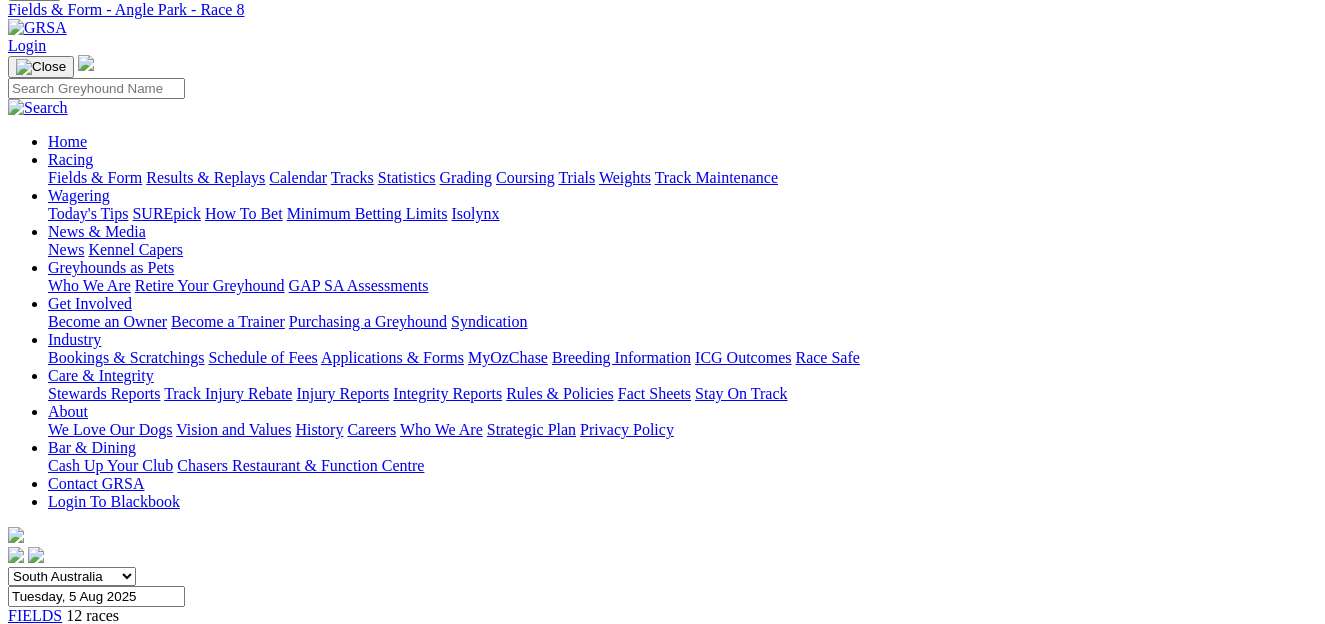 scroll, scrollTop: -1, scrollLeft: 0, axis: vertical 